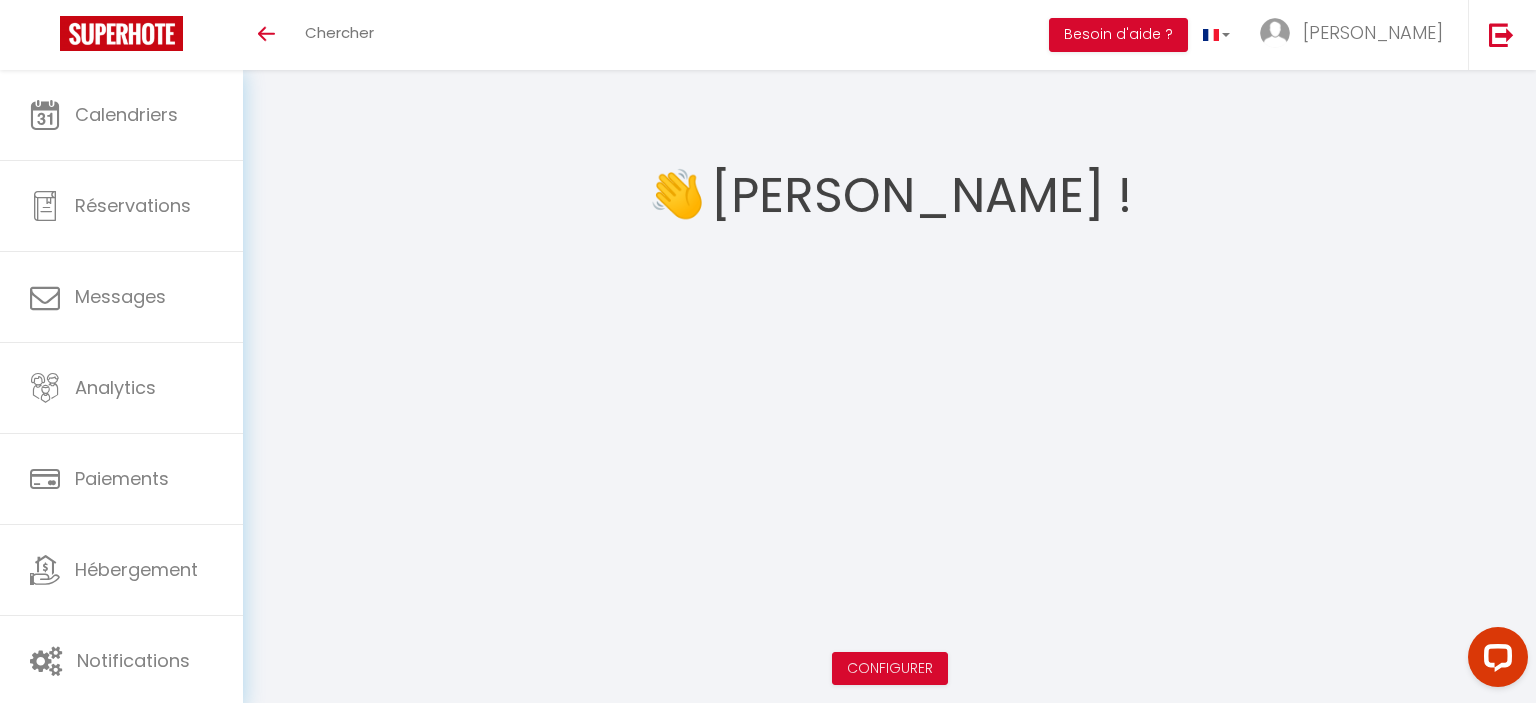 scroll, scrollTop: 0, scrollLeft: 0, axis: both 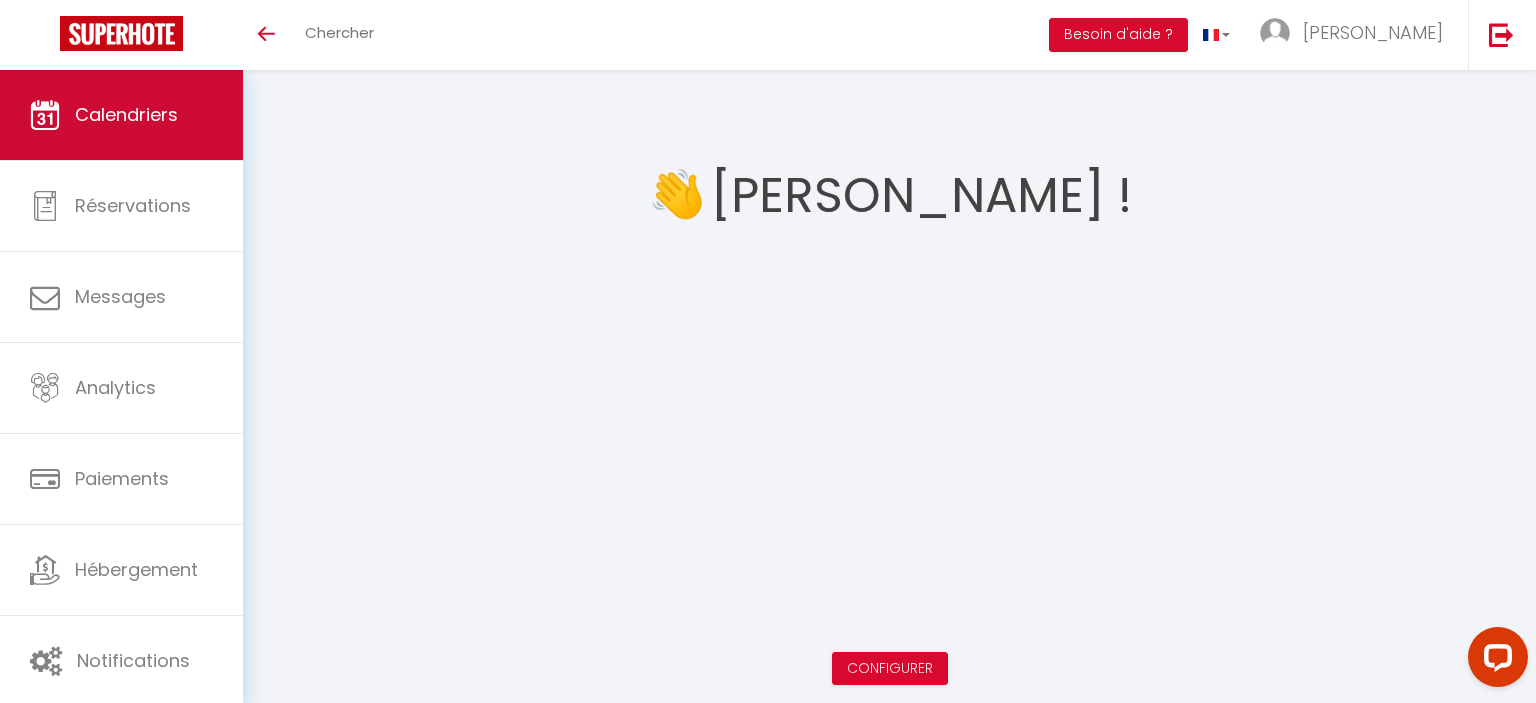 click at bounding box center [45, 115] 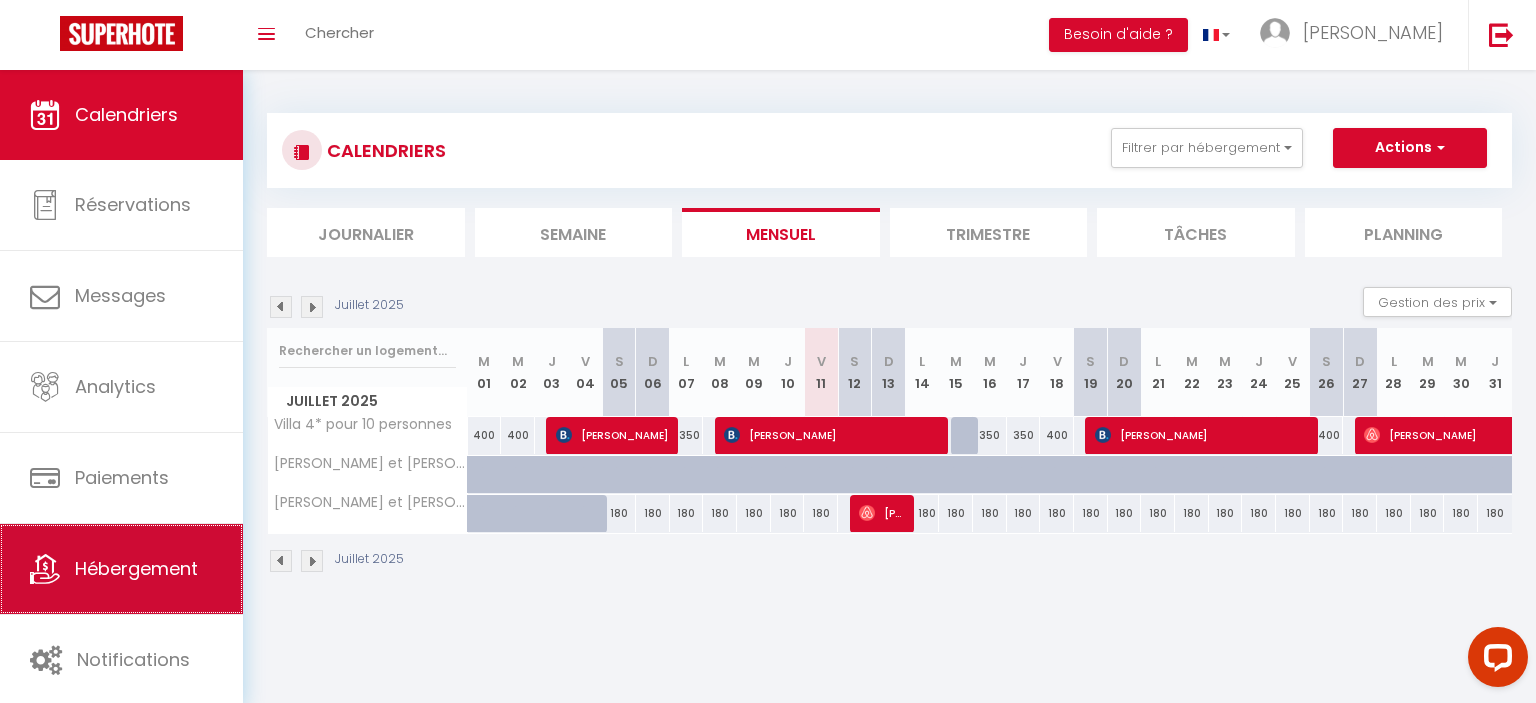 click on "Hébergement" at bounding box center [121, 569] 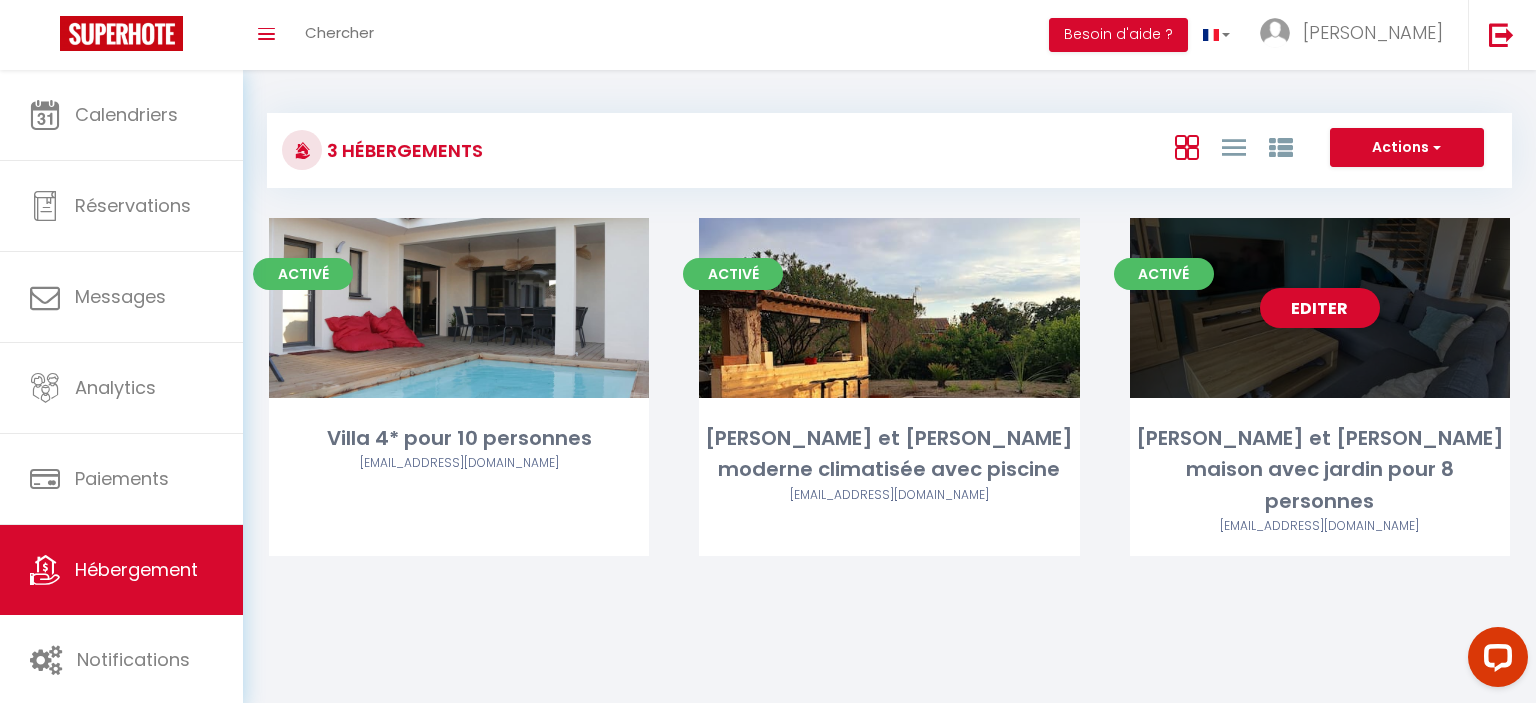 click on "[PERSON_NAME] et [PERSON_NAME] maison avec jardin pour 8 personnes" at bounding box center [1320, 470] 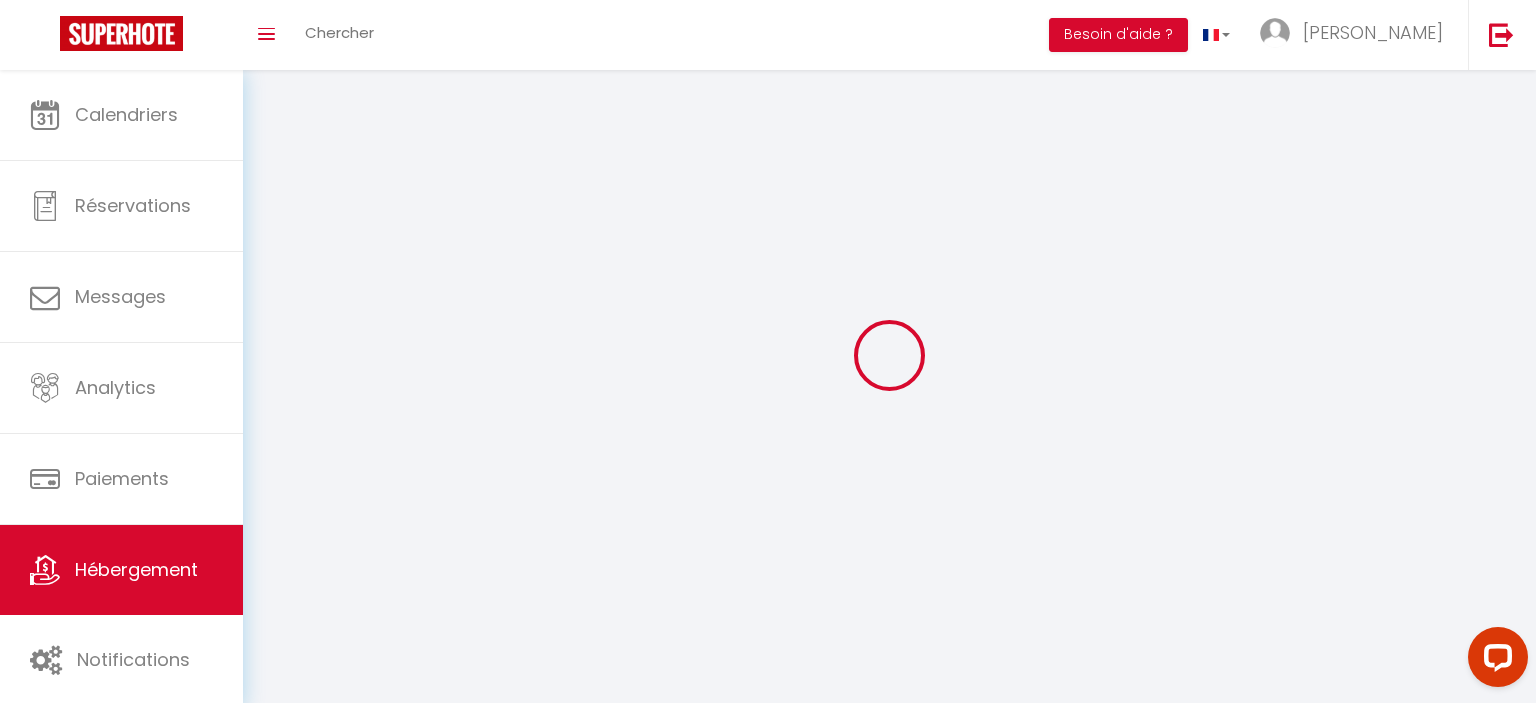 select 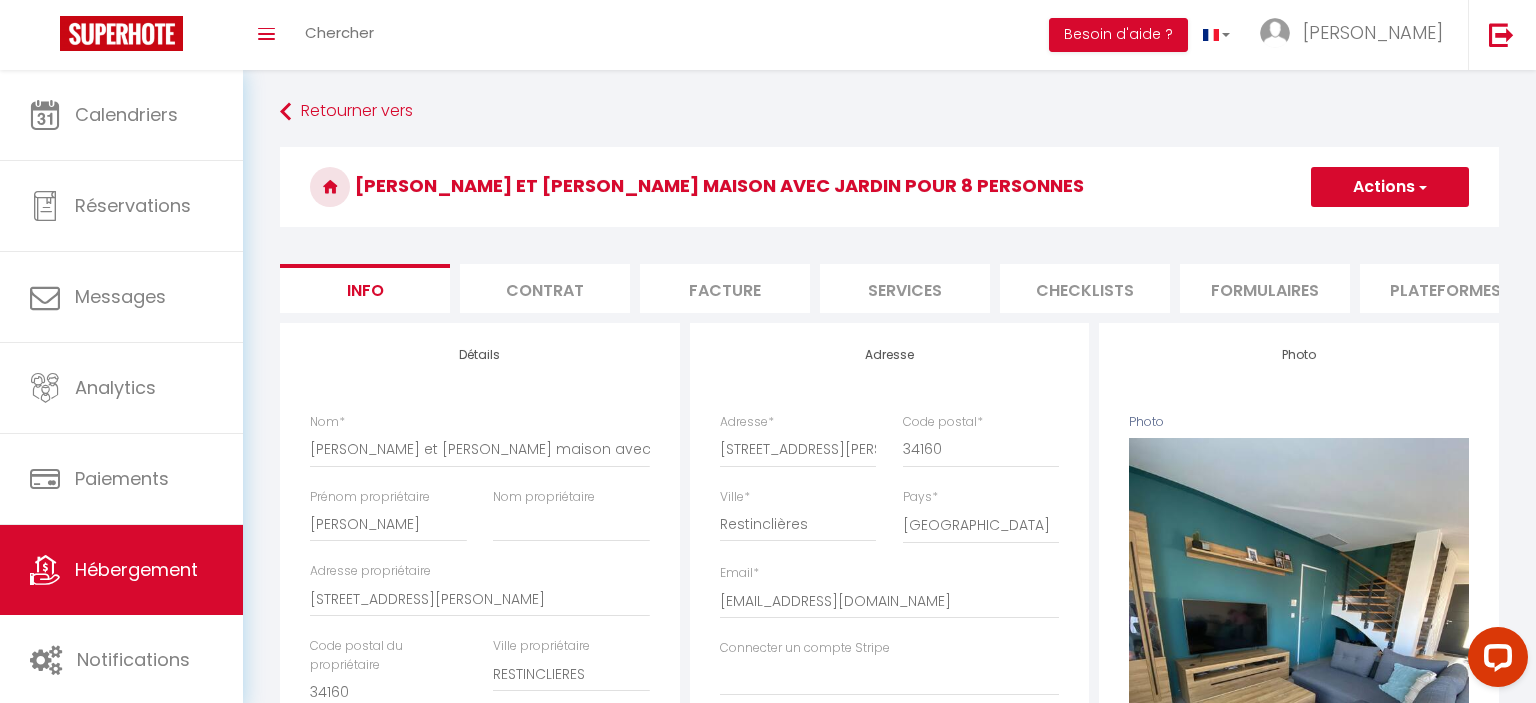 select 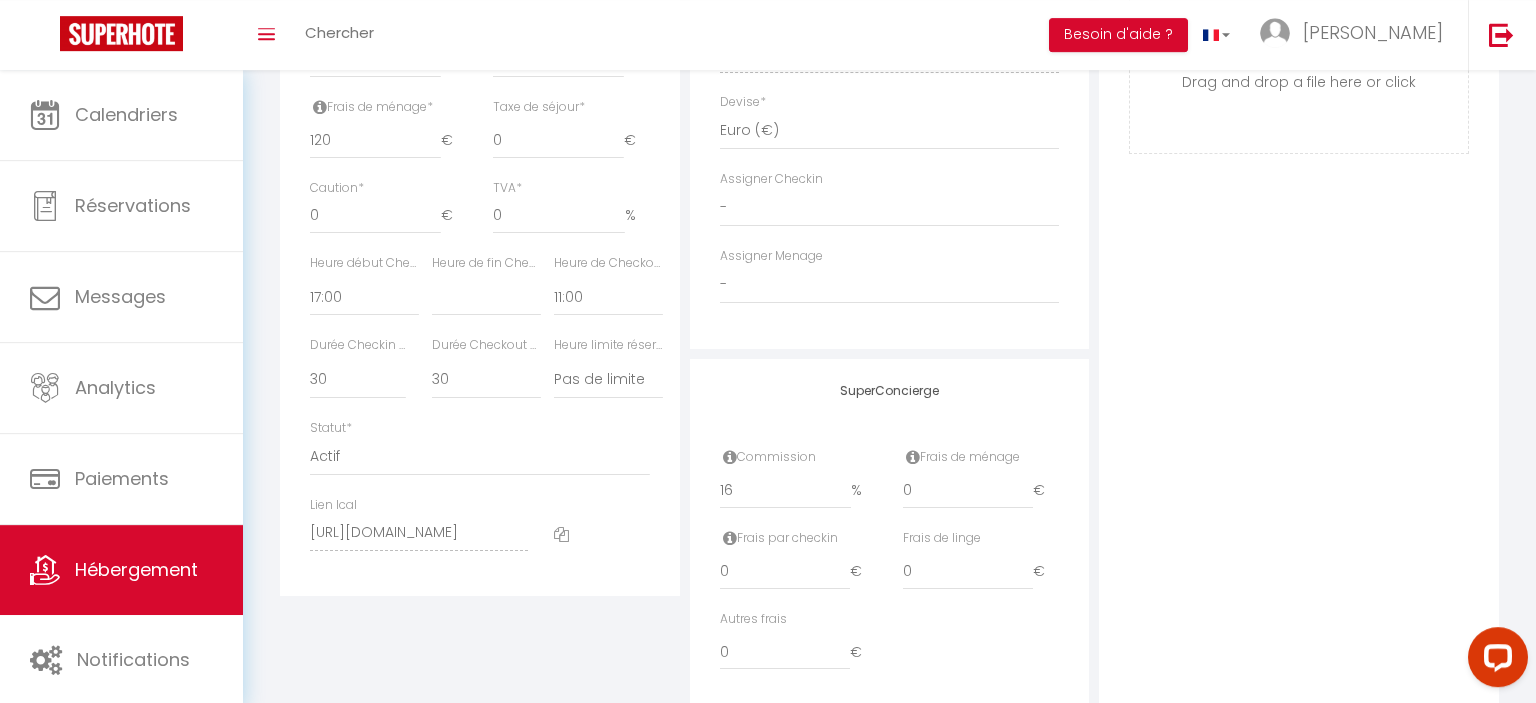scroll, scrollTop: 1018, scrollLeft: 0, axis: vertical 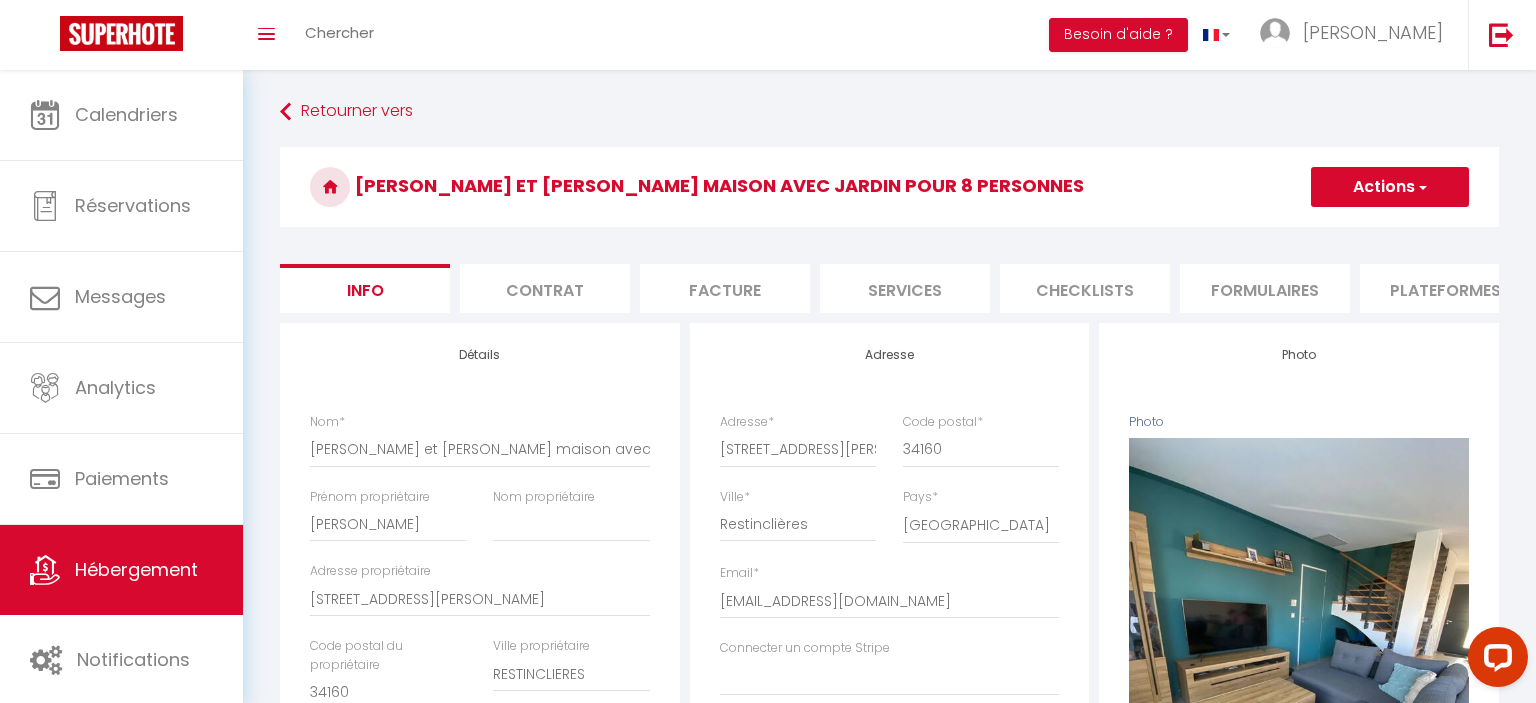 click on "Contrat" at bounding box center [545, 288] 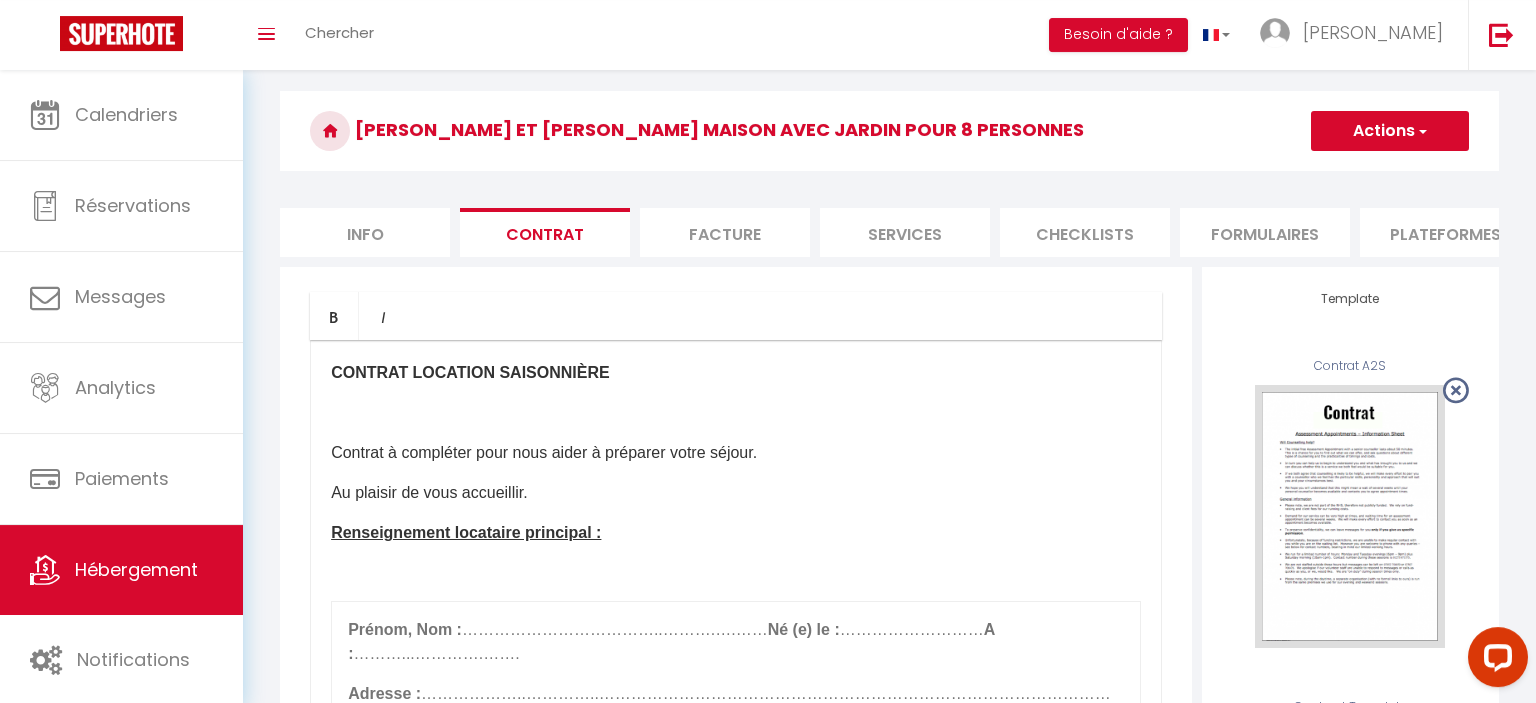 scroll, scrollTop: 54, scrollLeft: 0, axis: vertical 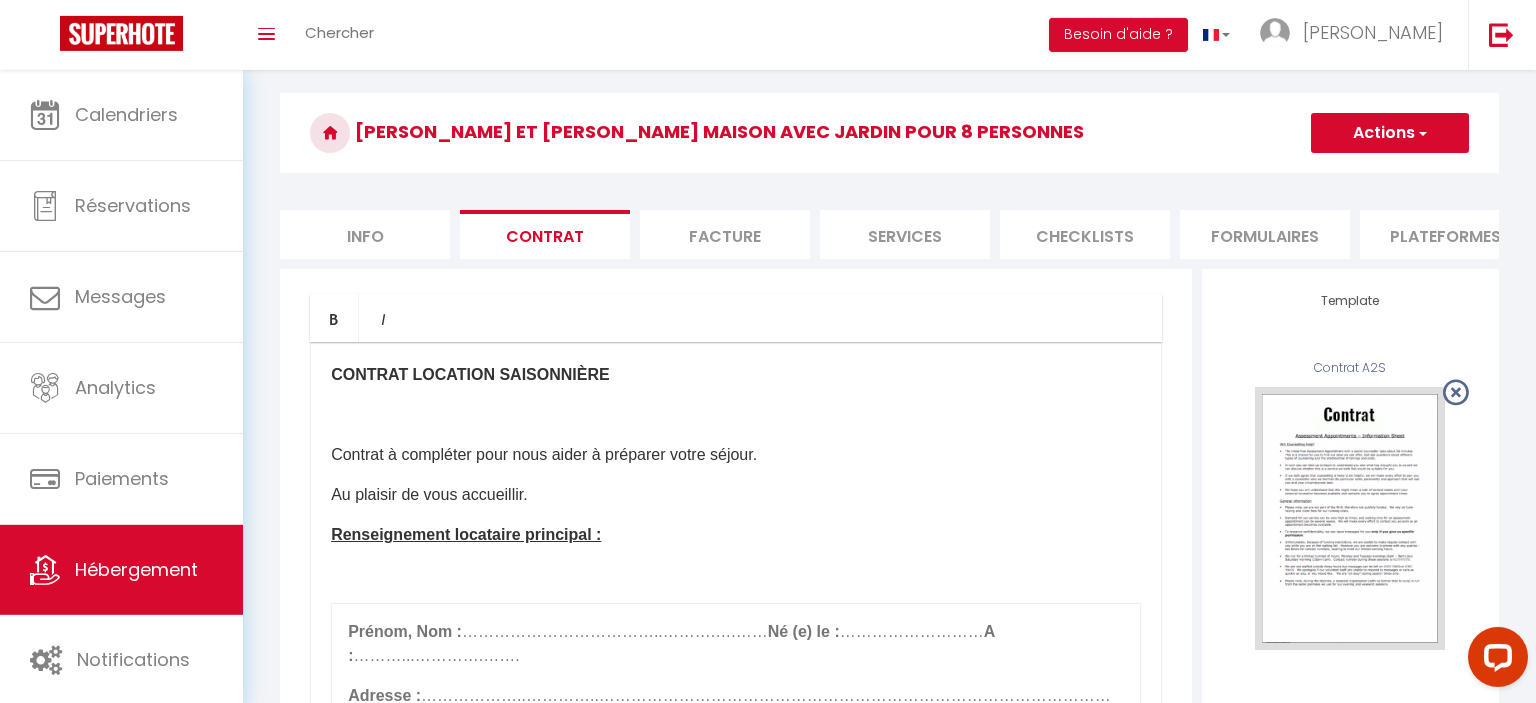 click on "Facture" at bounding box center [725, 234] 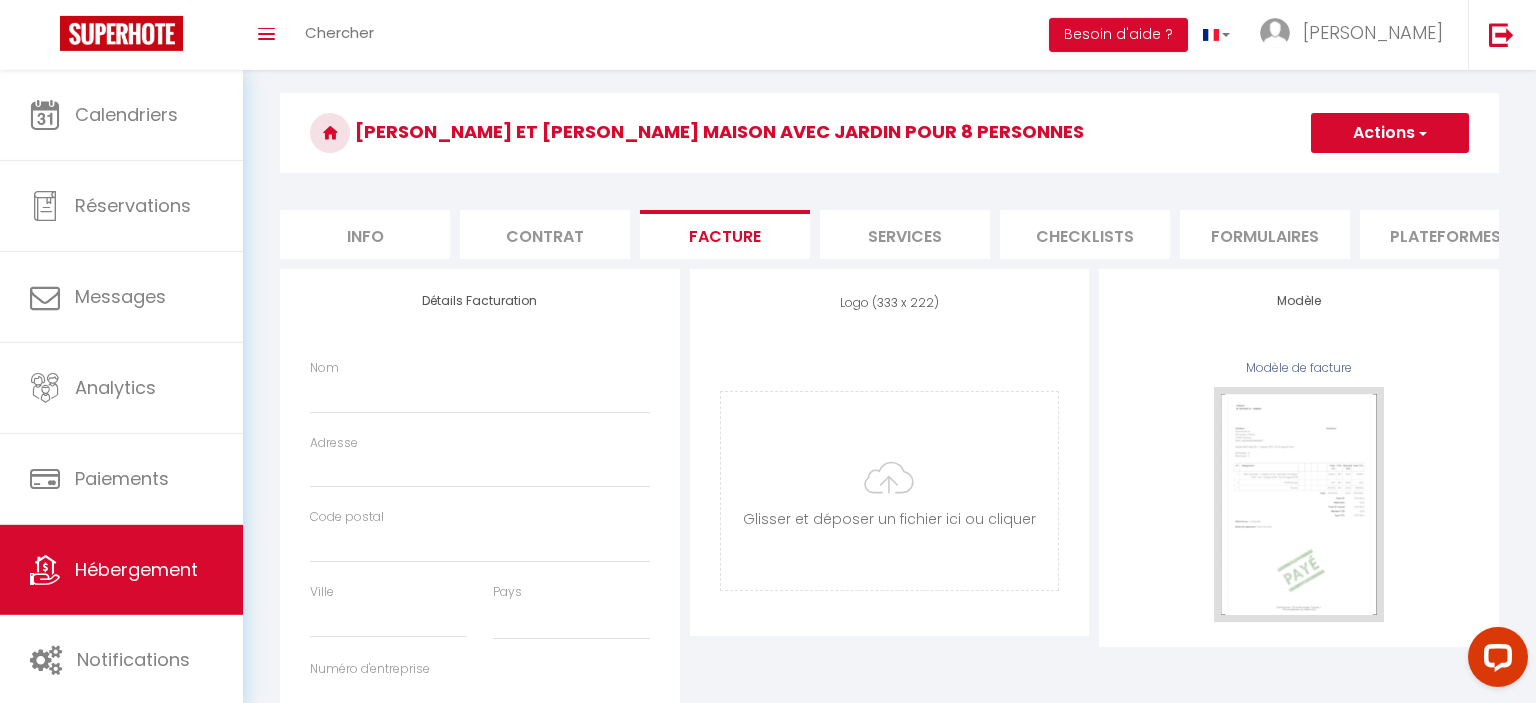 select 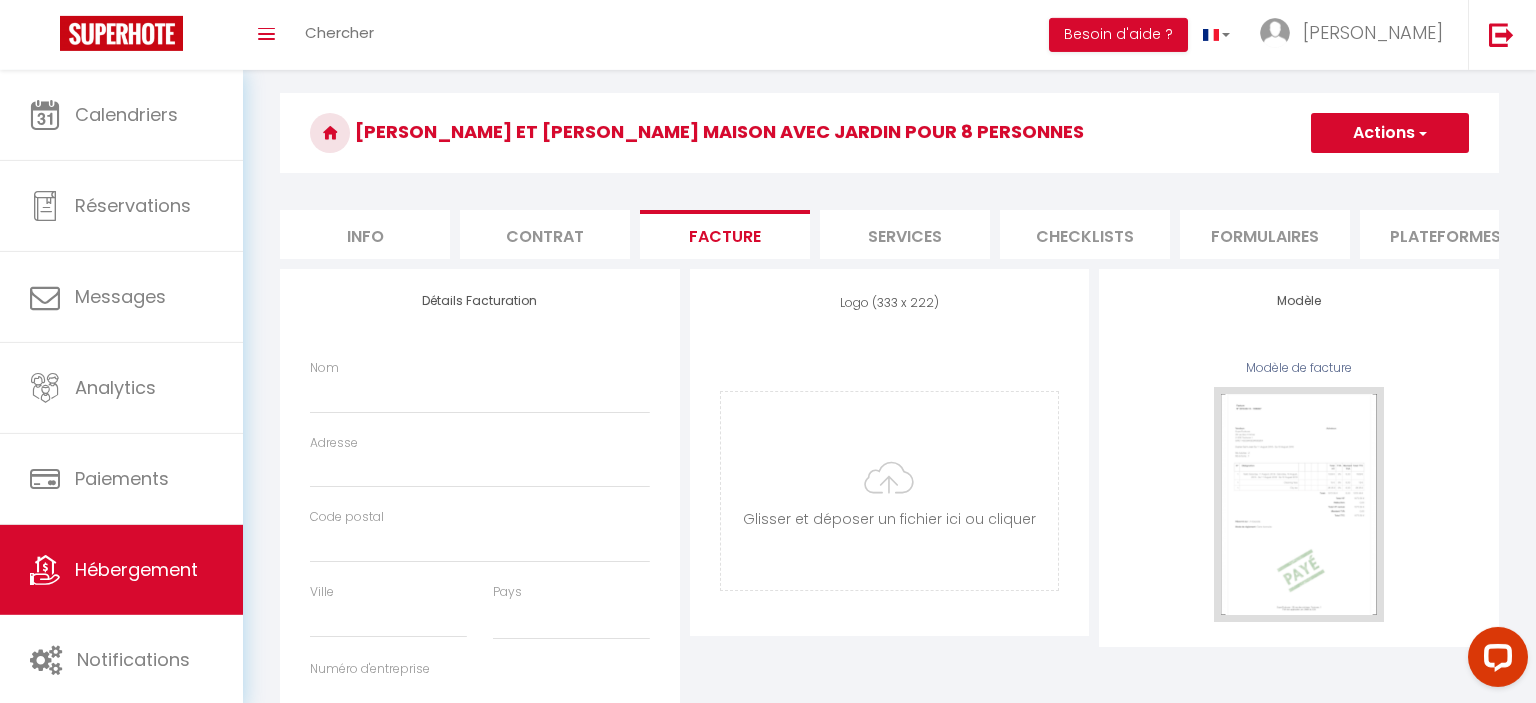 click on "Services" at bounding box center (905, 234) 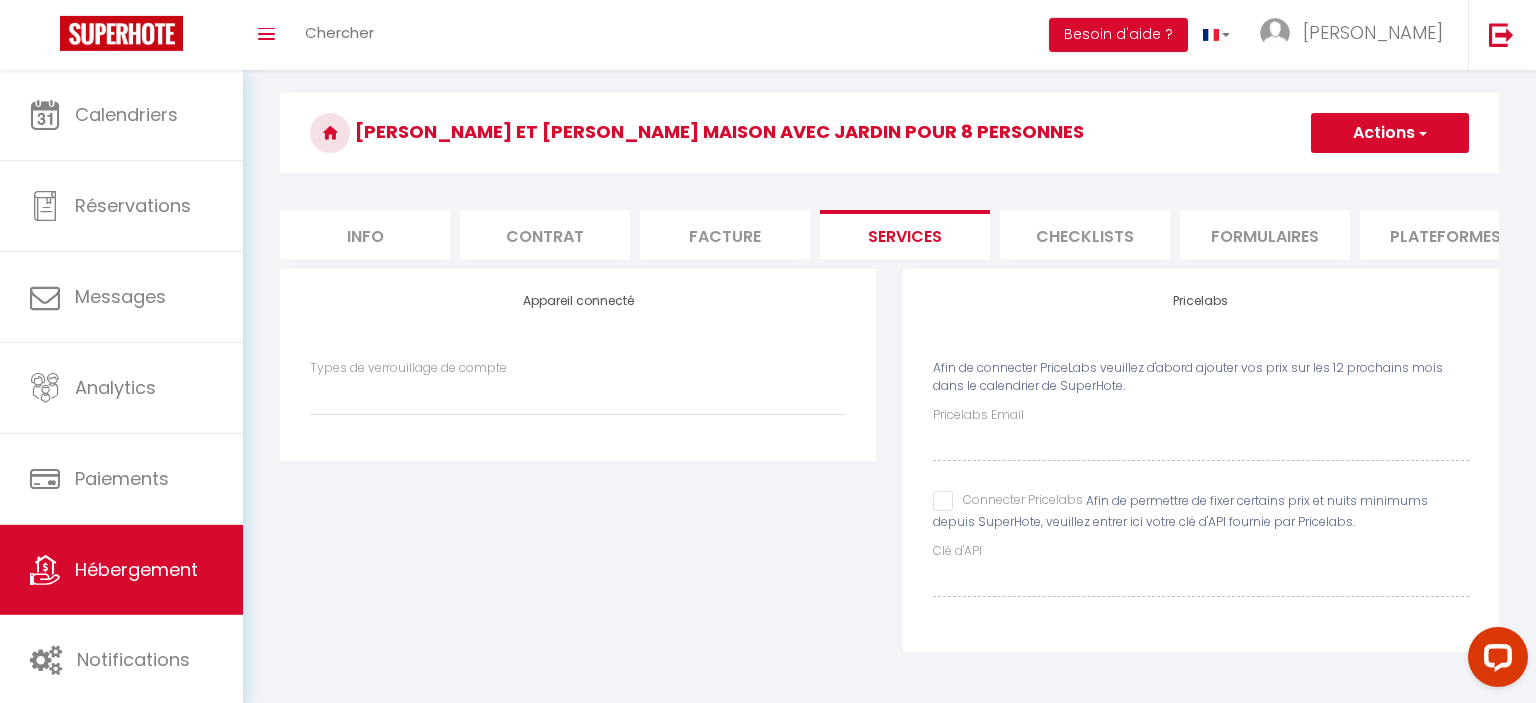 click on "Checklists" at bounding box center (1085, 234) 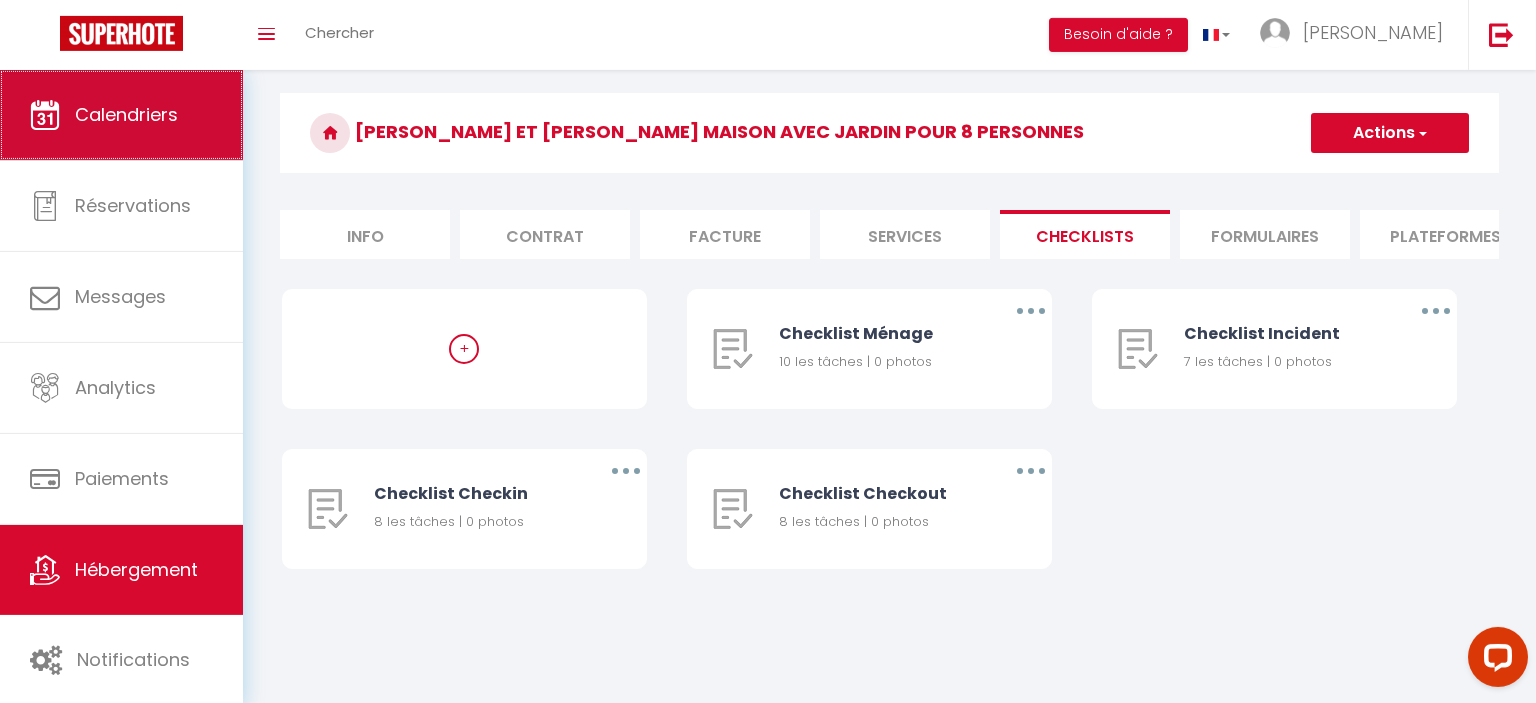 click on "Calendriers" at bounding box center [126, 114] 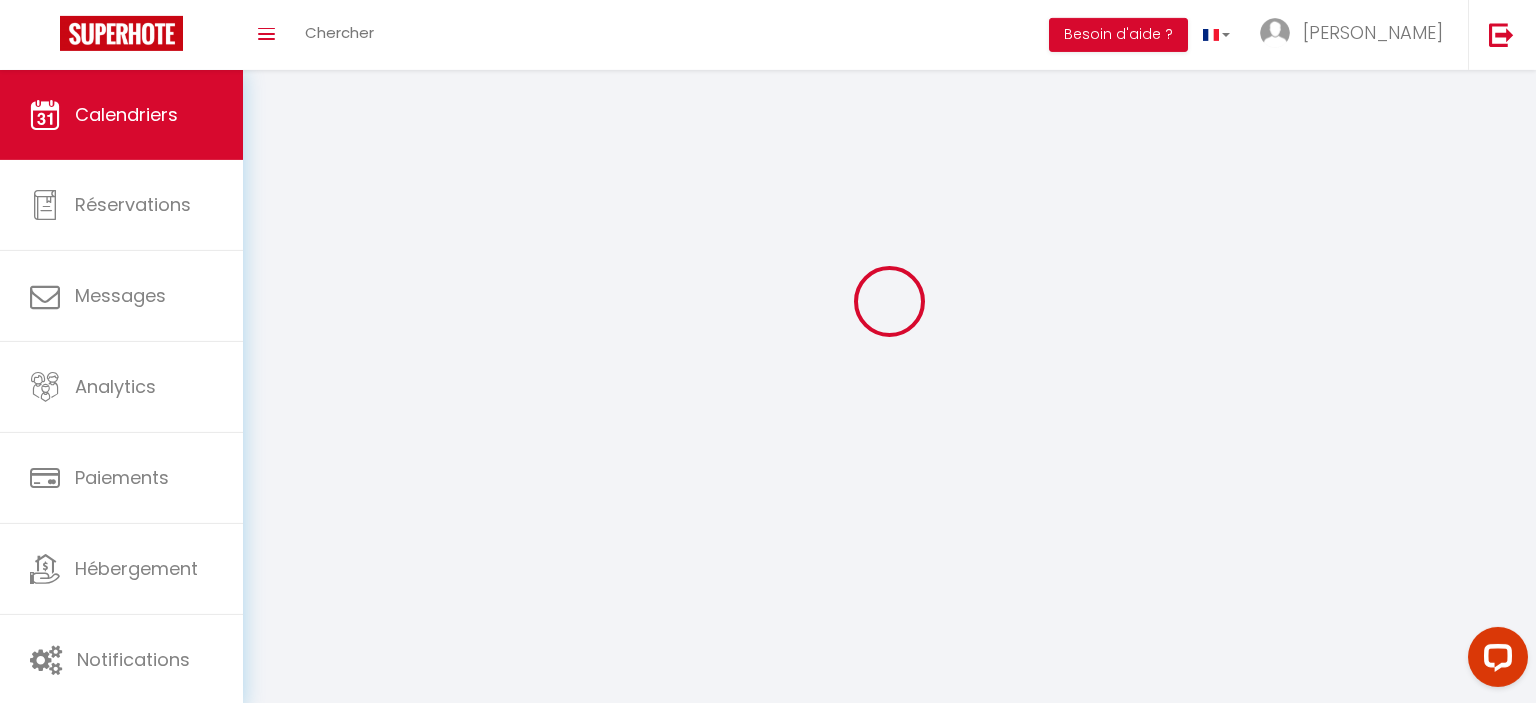 scroll, scrollTop: 0, scrollLeft: 0, axis: both 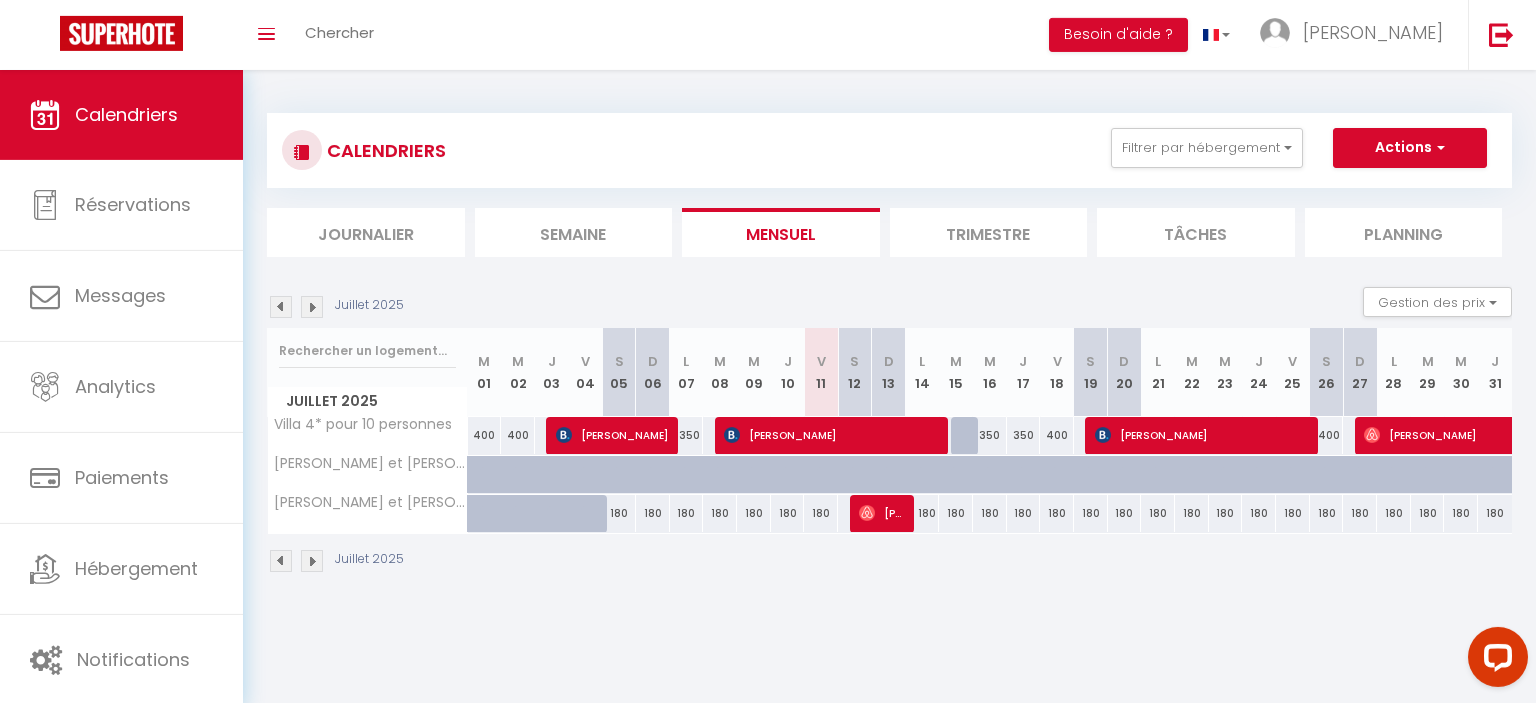 click on "180" at bounding box center [922, 513] 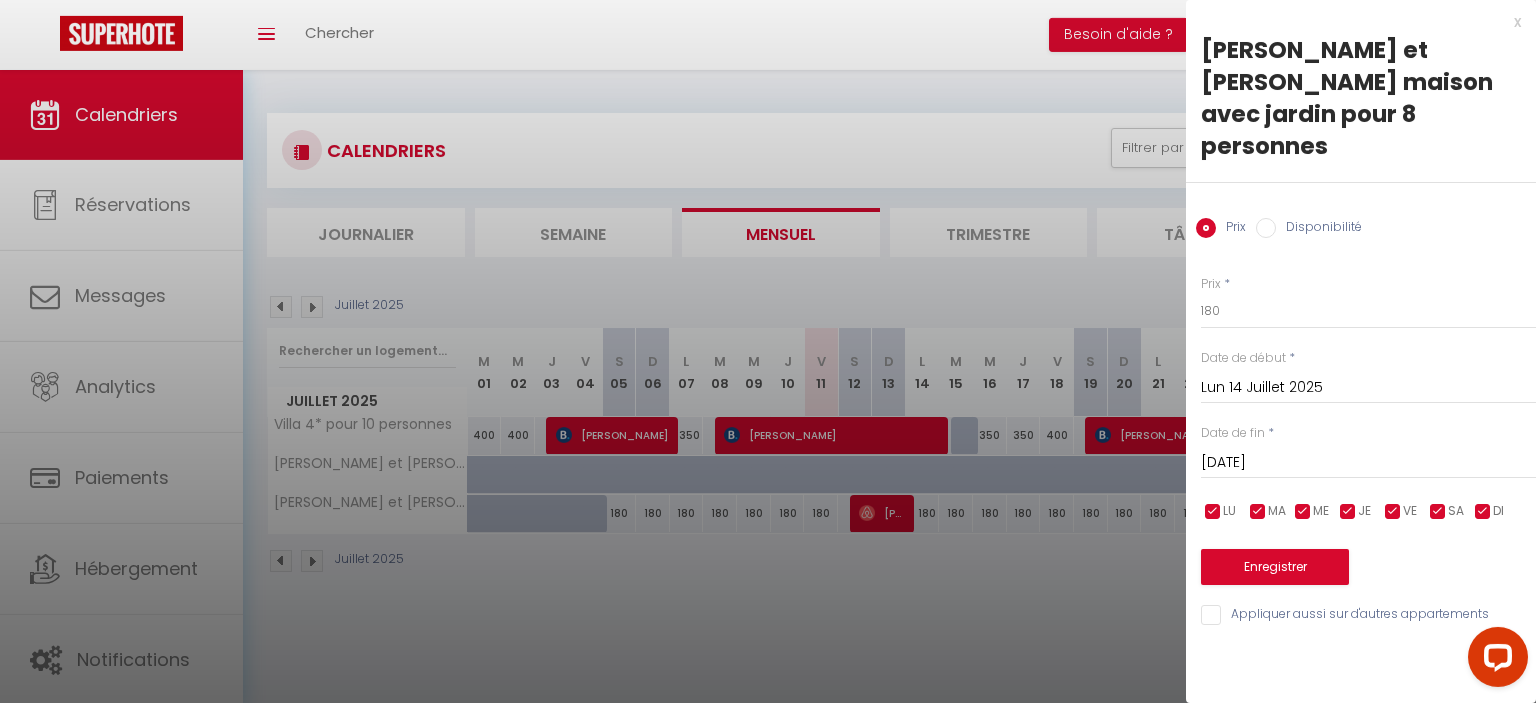 click on "[DATE]" at bounding box center (1368, 463) 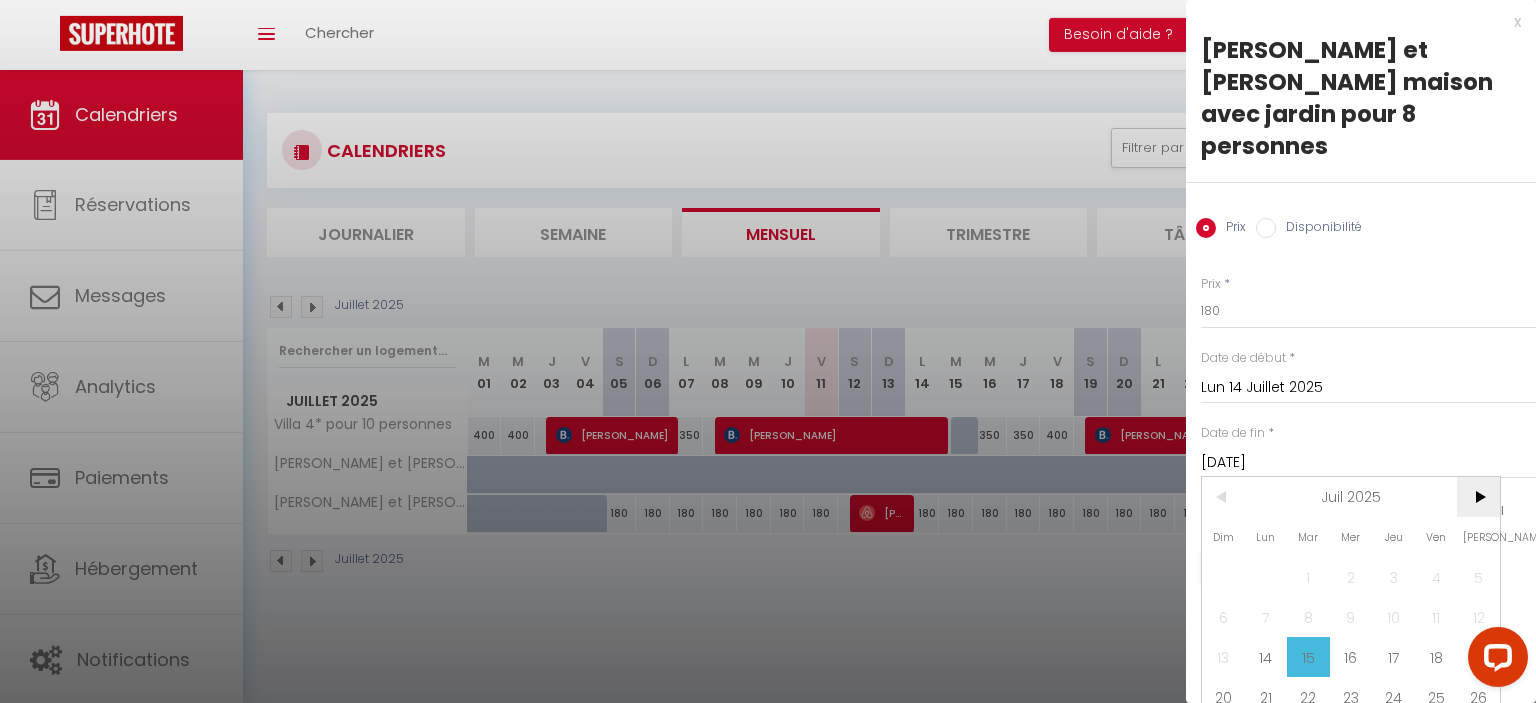 click on ">" at bounding box center [1478, 497] 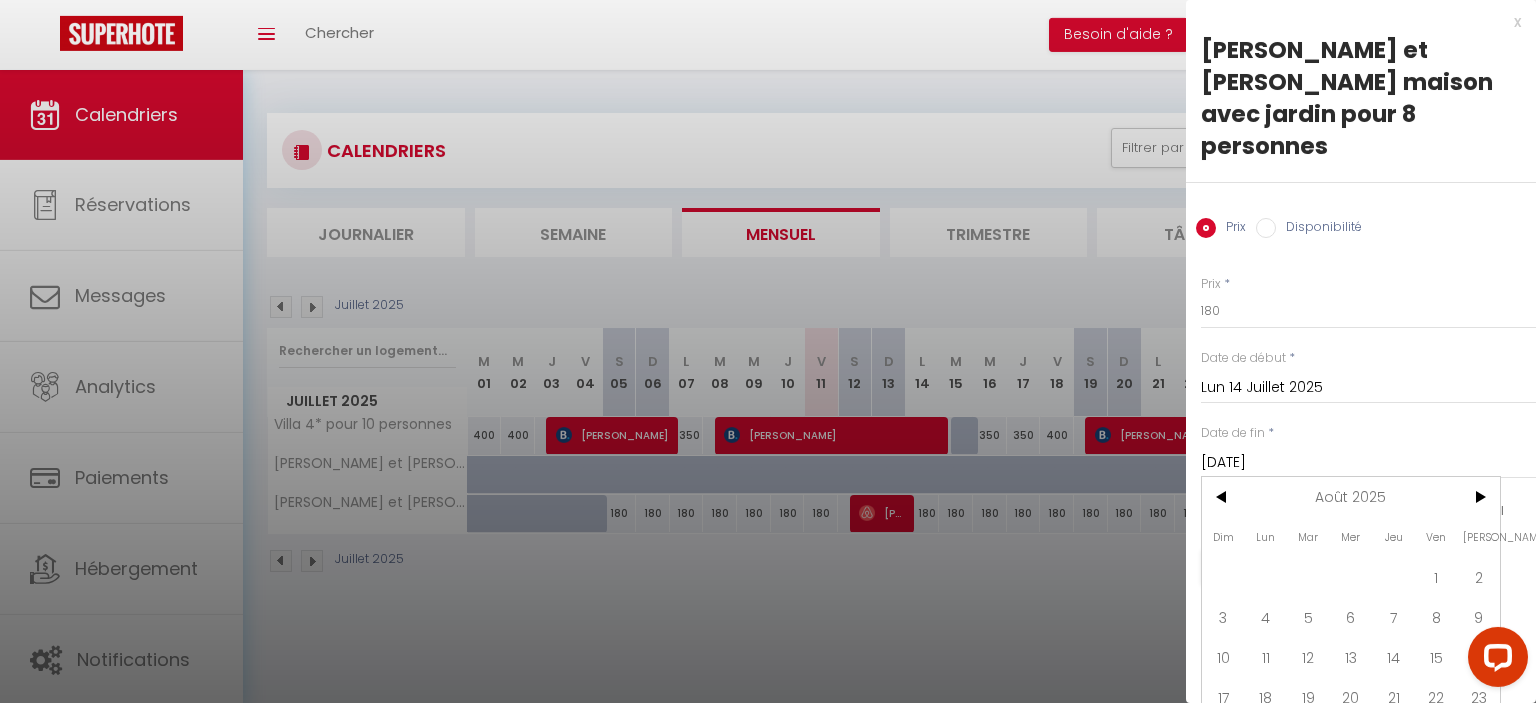 scroll, scrollTop: 70, scrollLeft: 0, axis: vertical 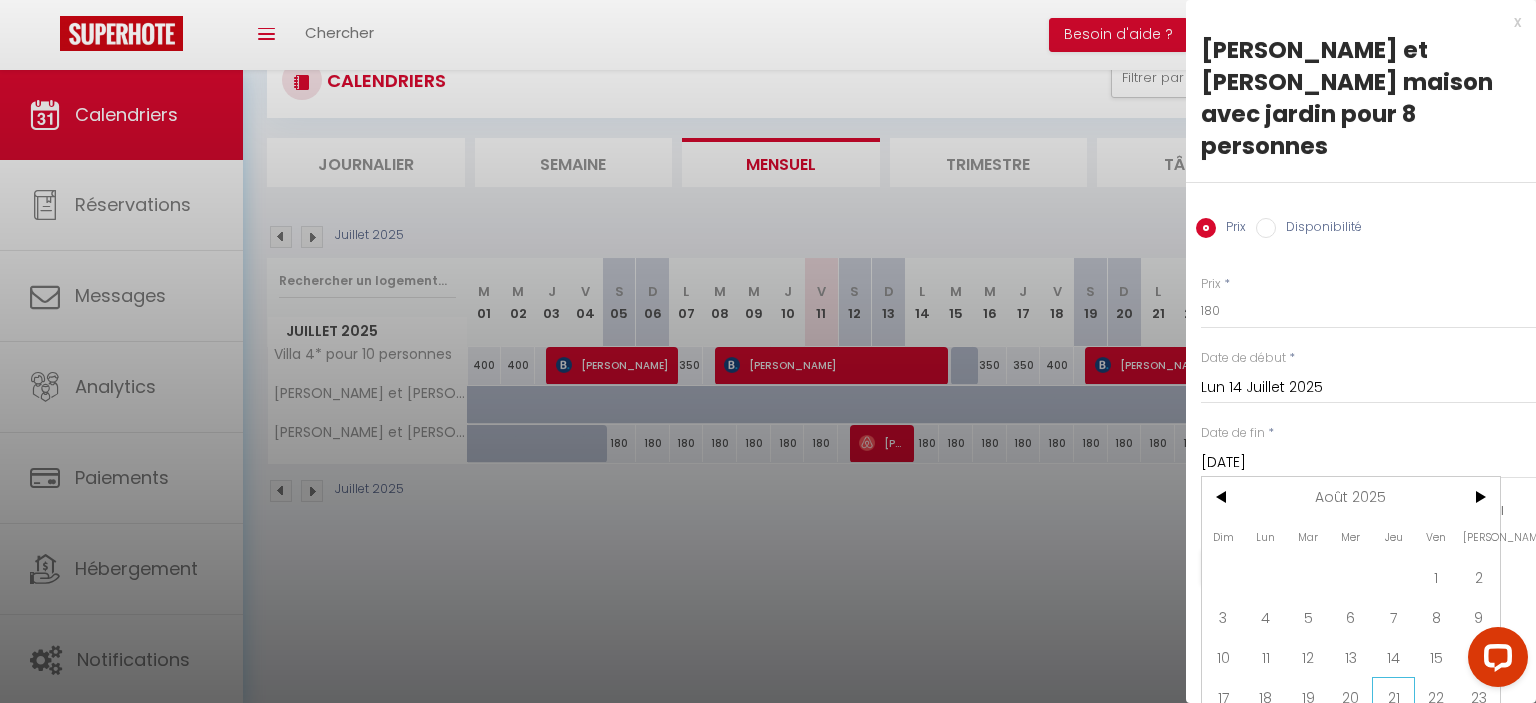 click on "21" at bounding box center (1393, 697) 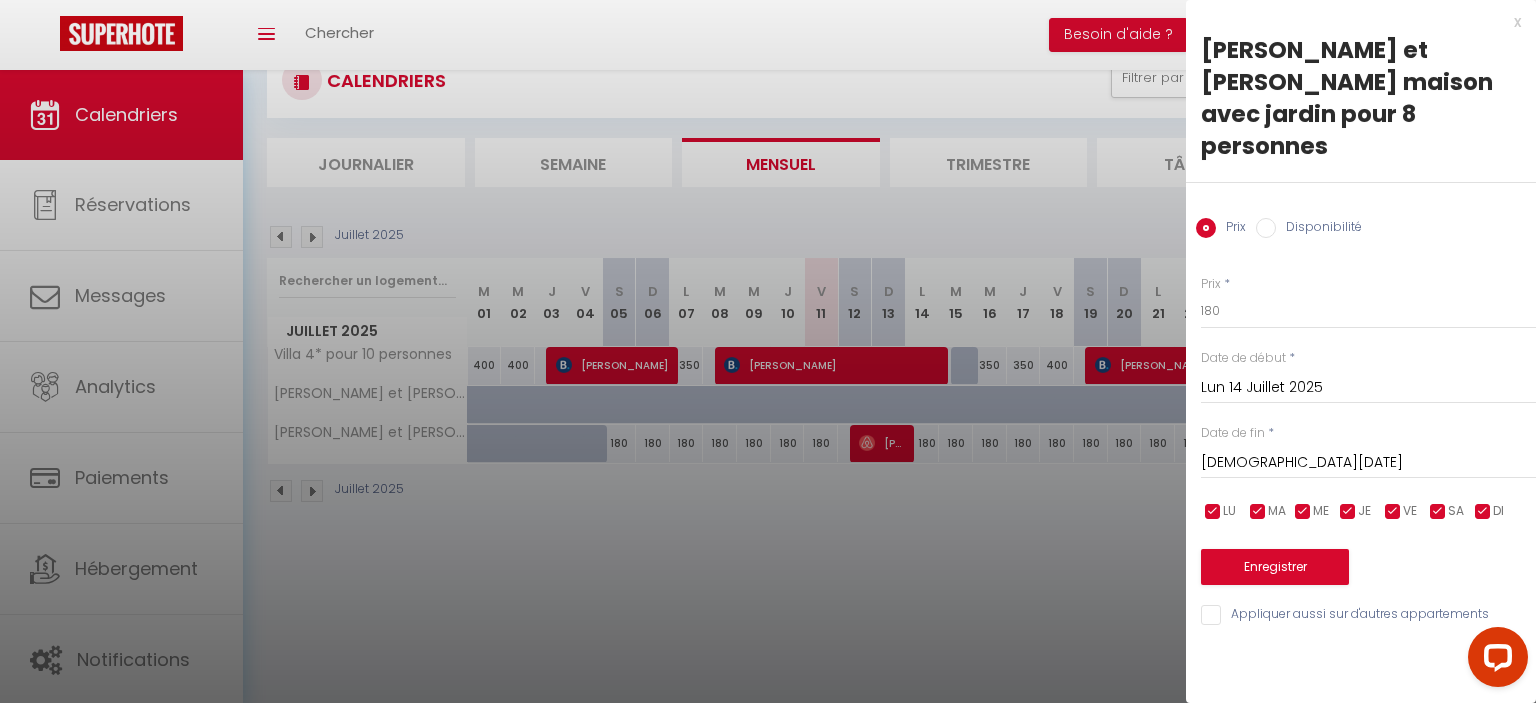 click on "[DEMOGRAPHIC_DATA][DATE]" at bounding box center (1368, 463) 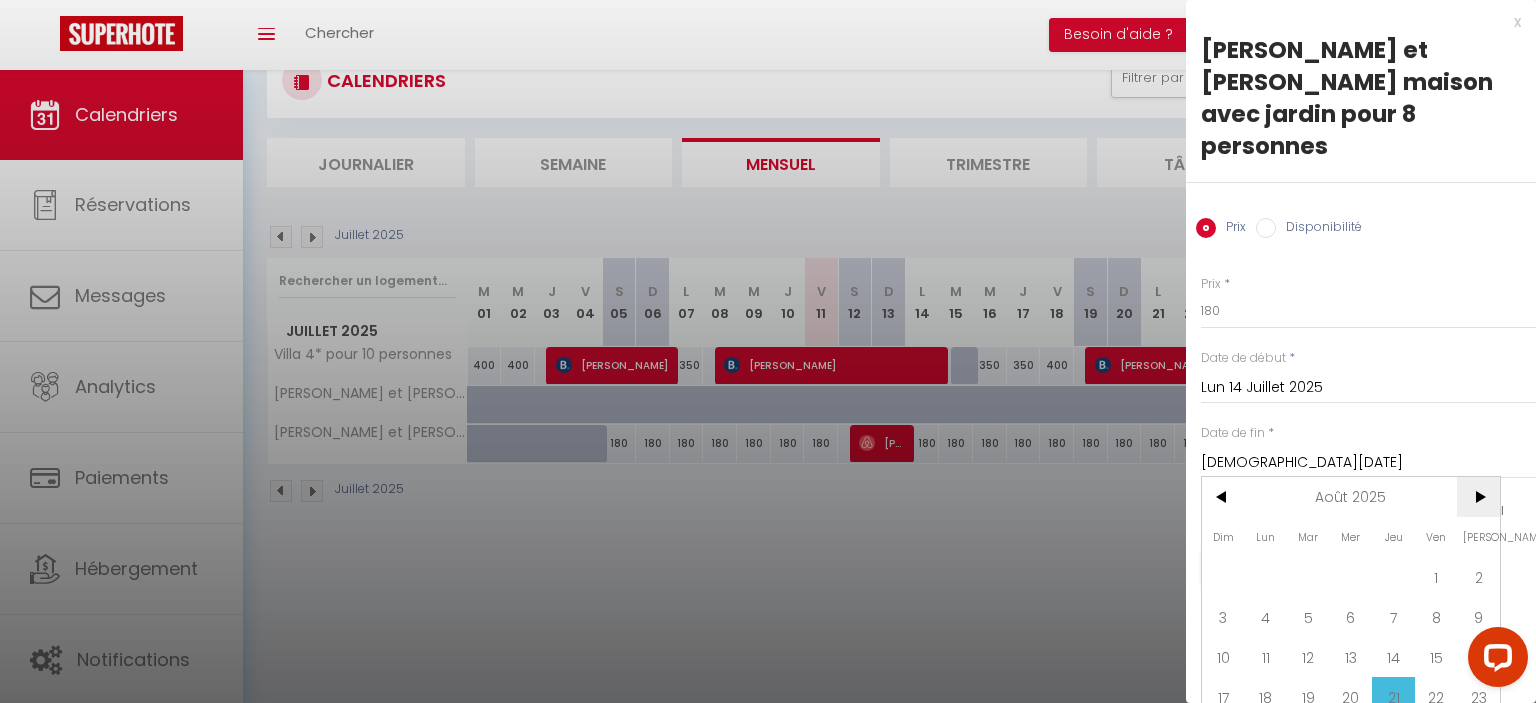 click on ">" at bounding box center (1478, 497) 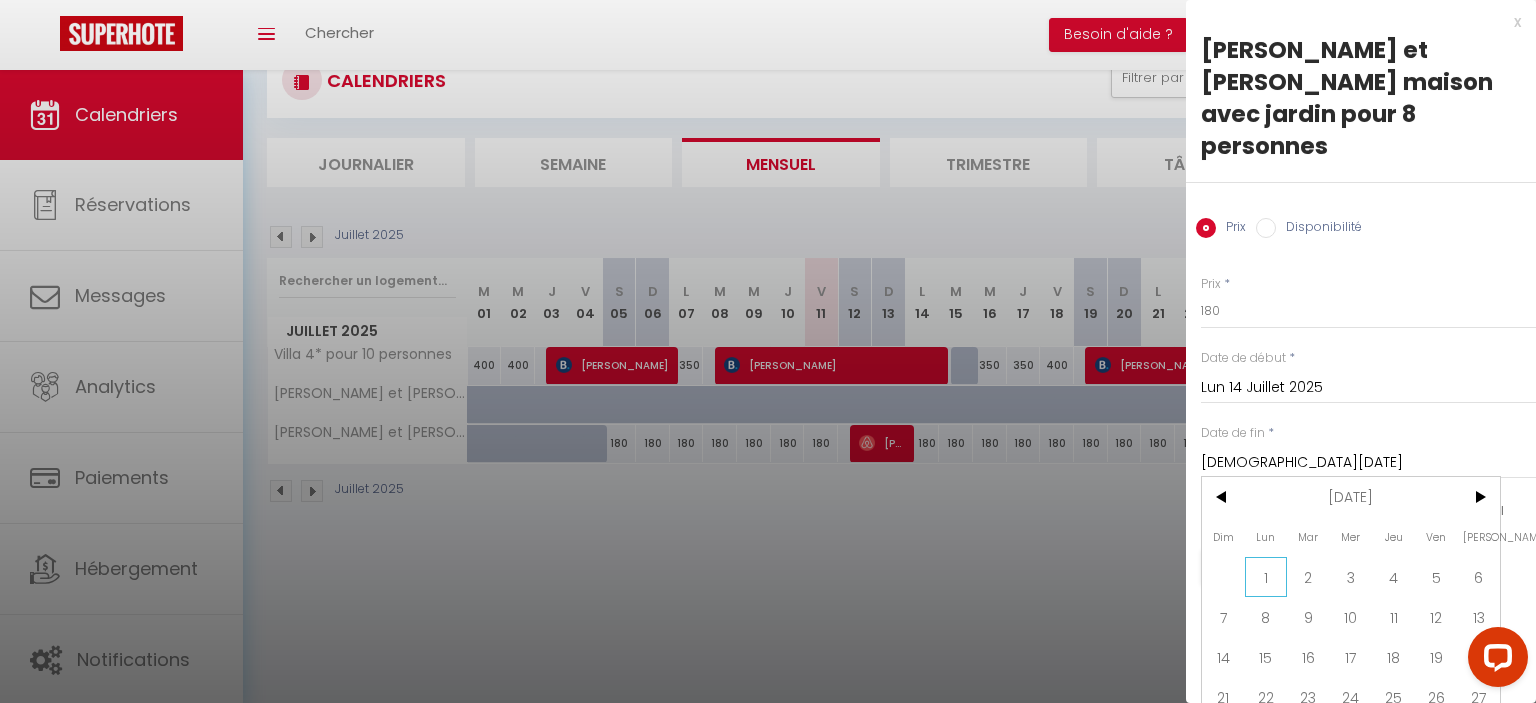 click on "1" at bounding box center (1266, 577) 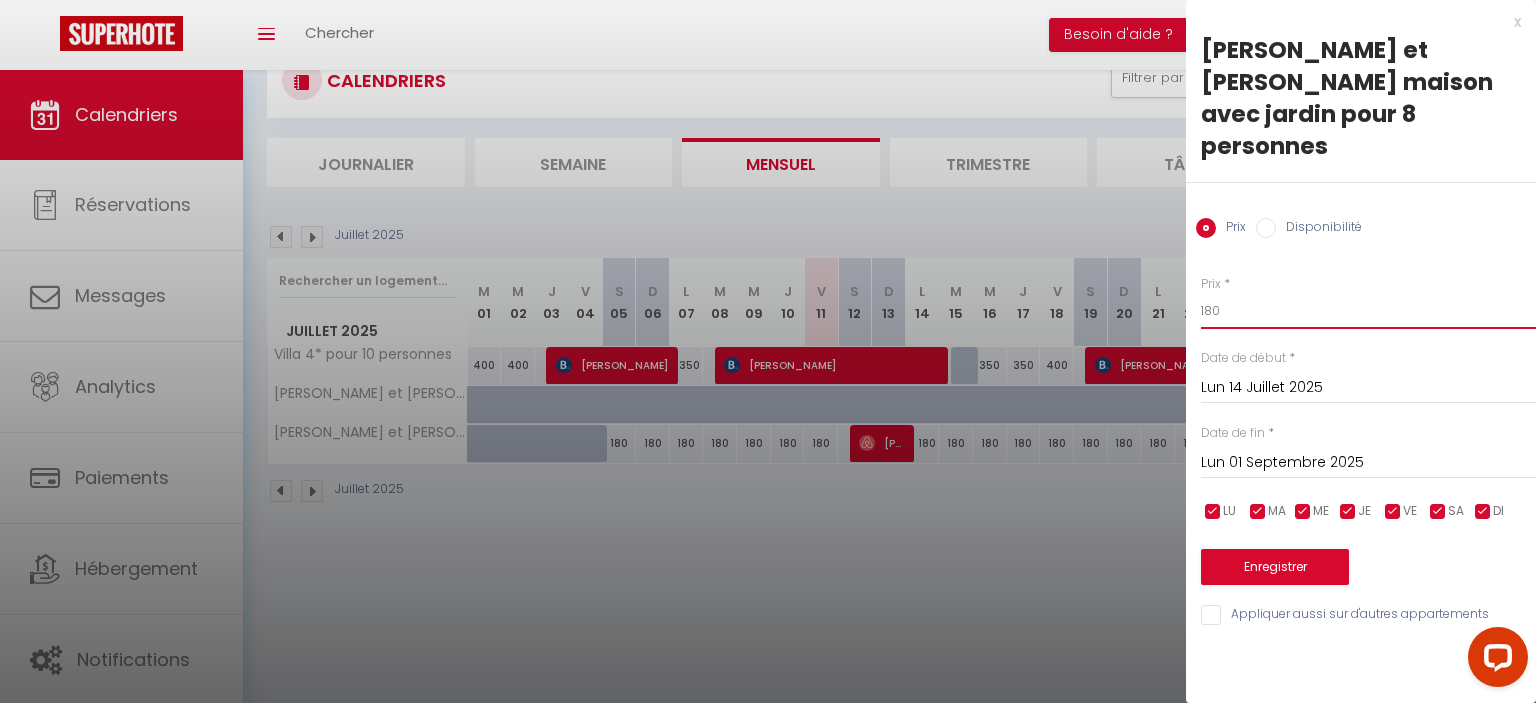 drag, startPoint x: 1276, startPoint y: 276, endPoint x: 1070, endPoint y: 258, distance: 206.78491 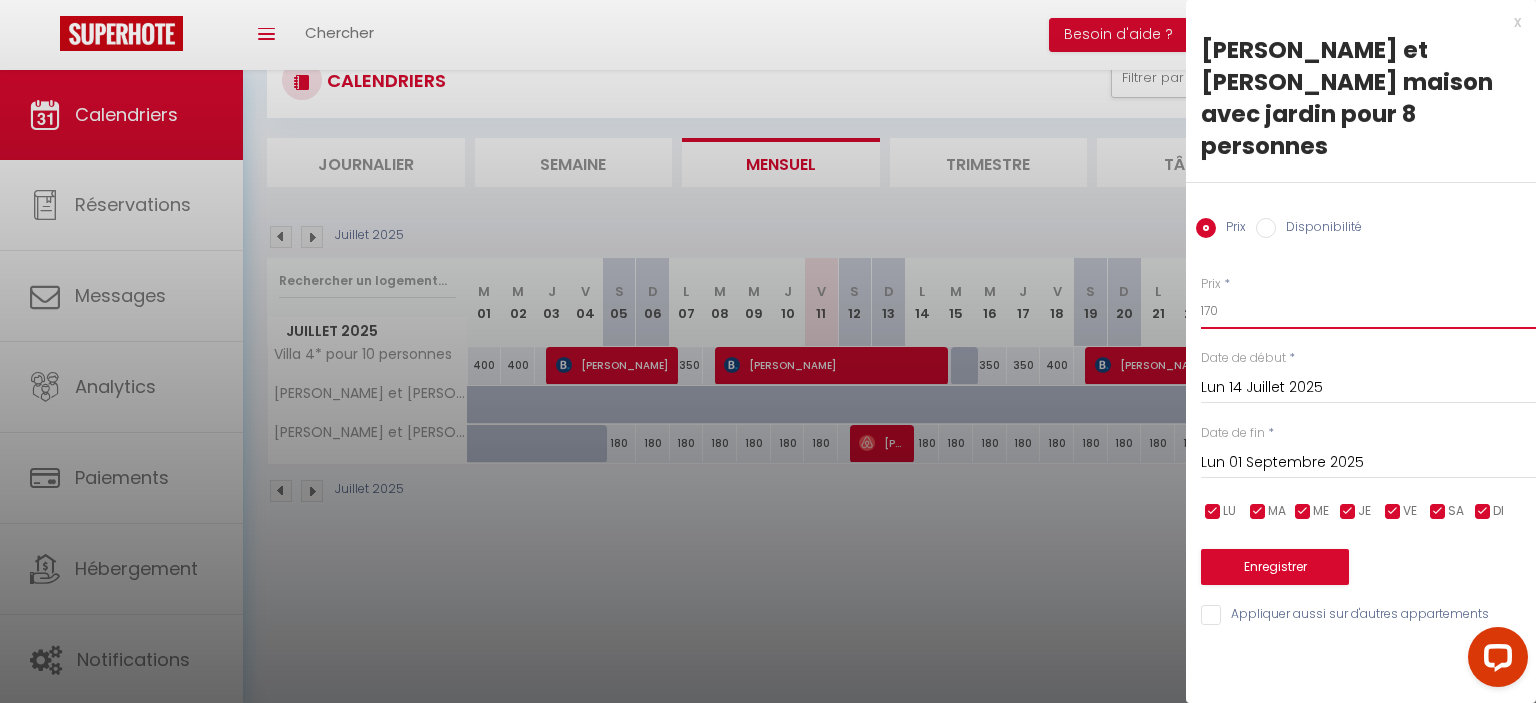 type on "170" 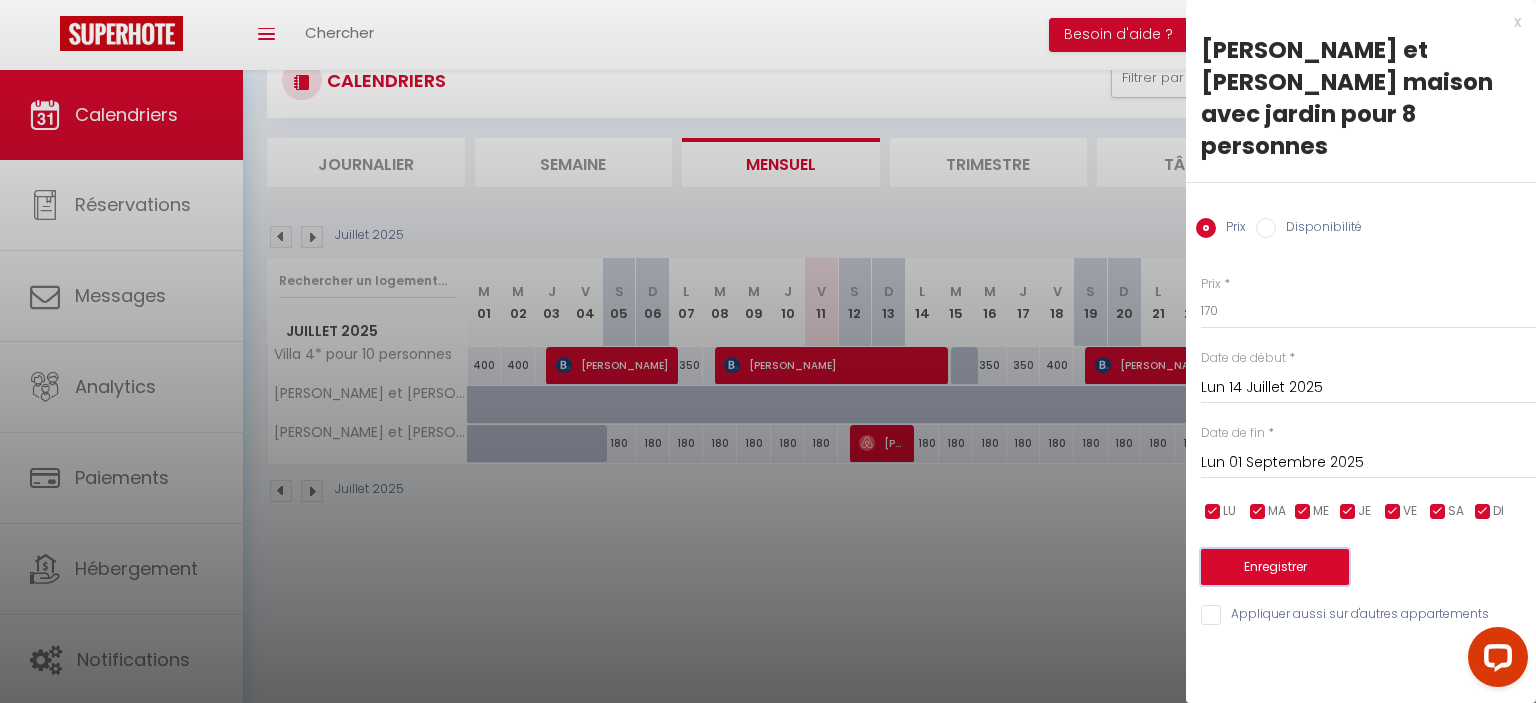 click on "Enregistrer" at bounding box center (1275, 567) 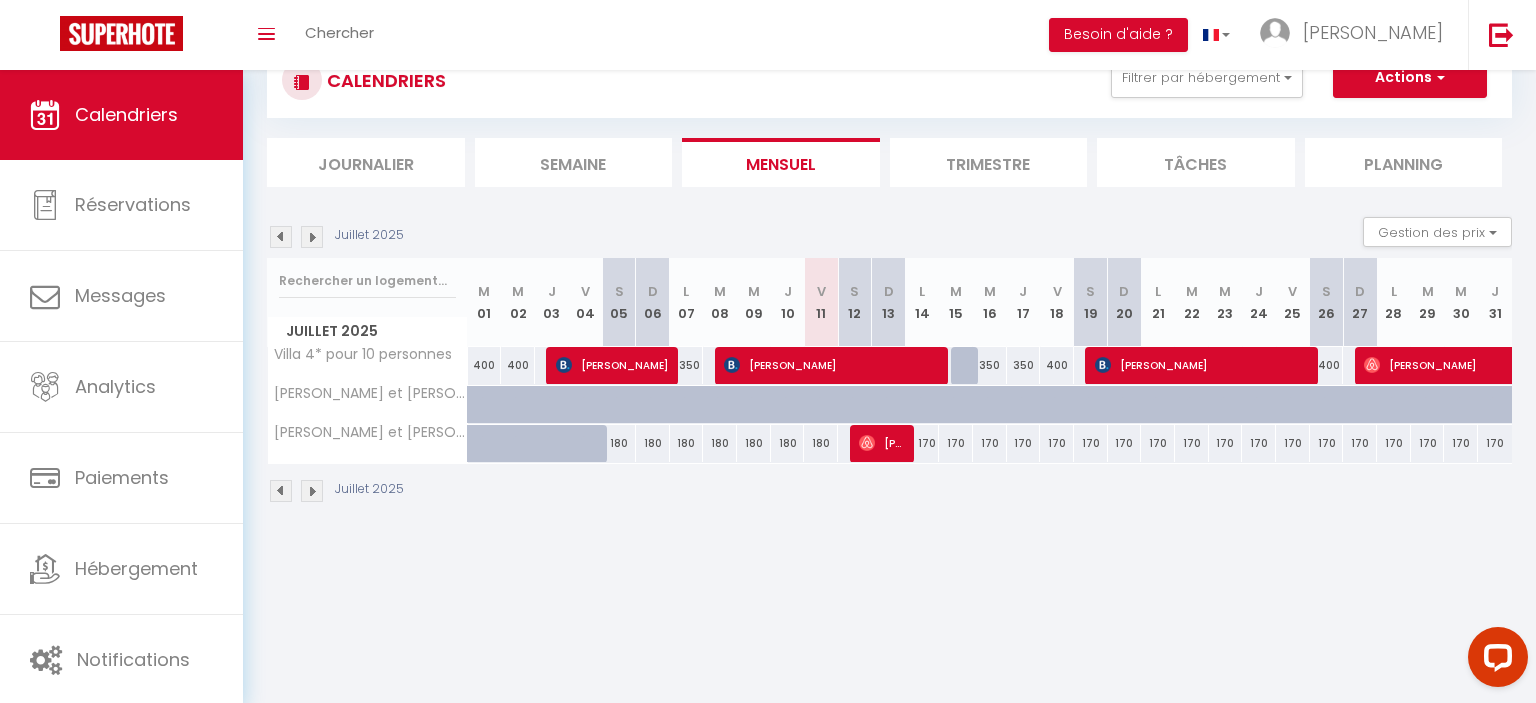 click at bounding box center (312, 491) 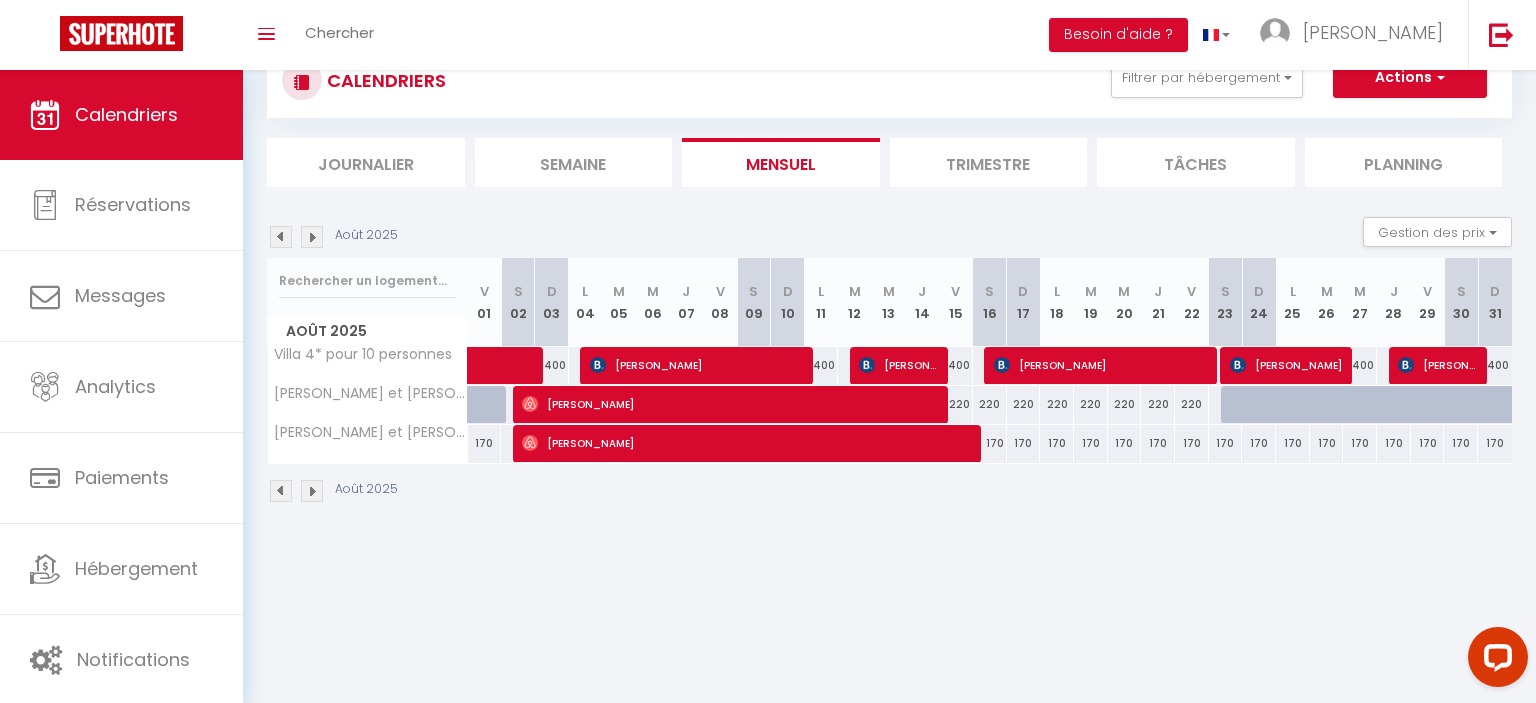 click at bounding box center [281, 491] 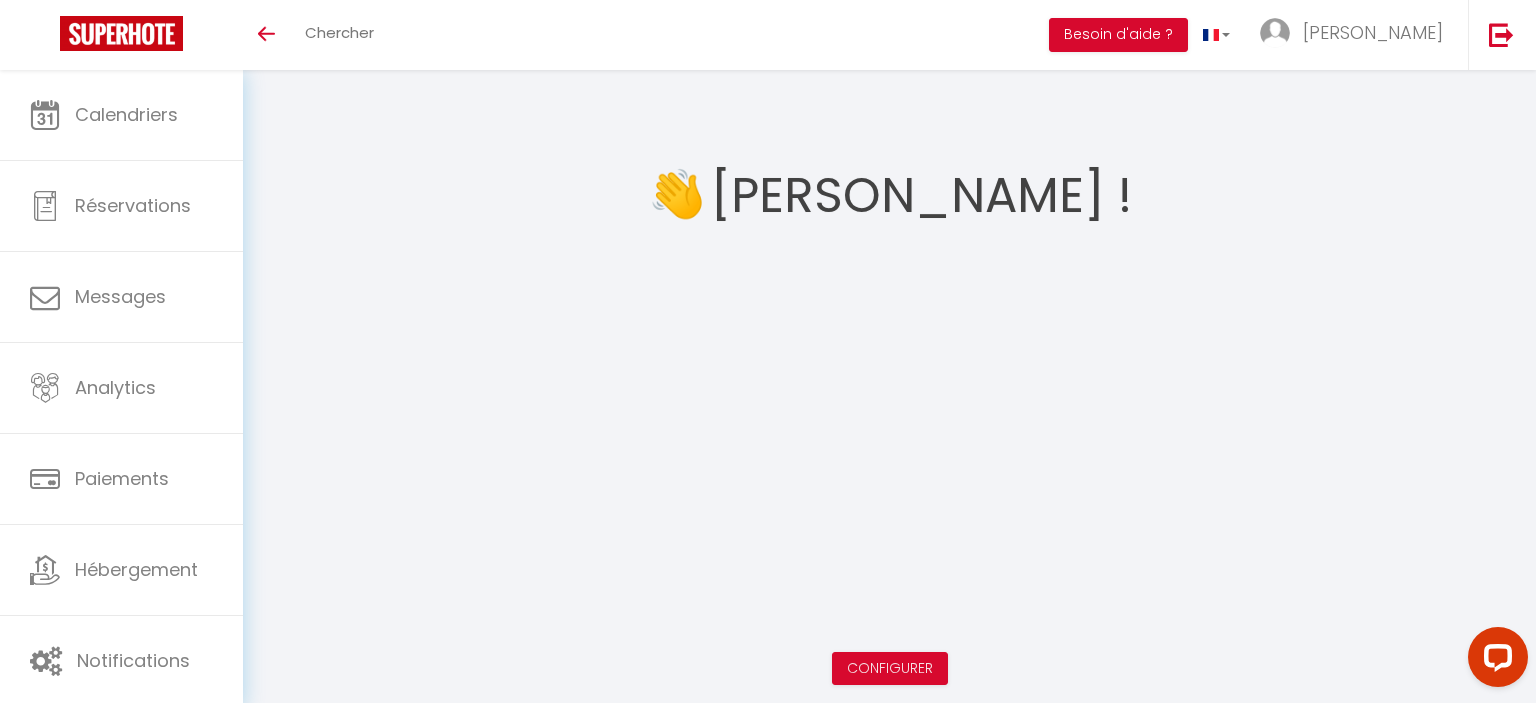 scroll, scrollTop: 0, scrollLeft: 0, axis: both 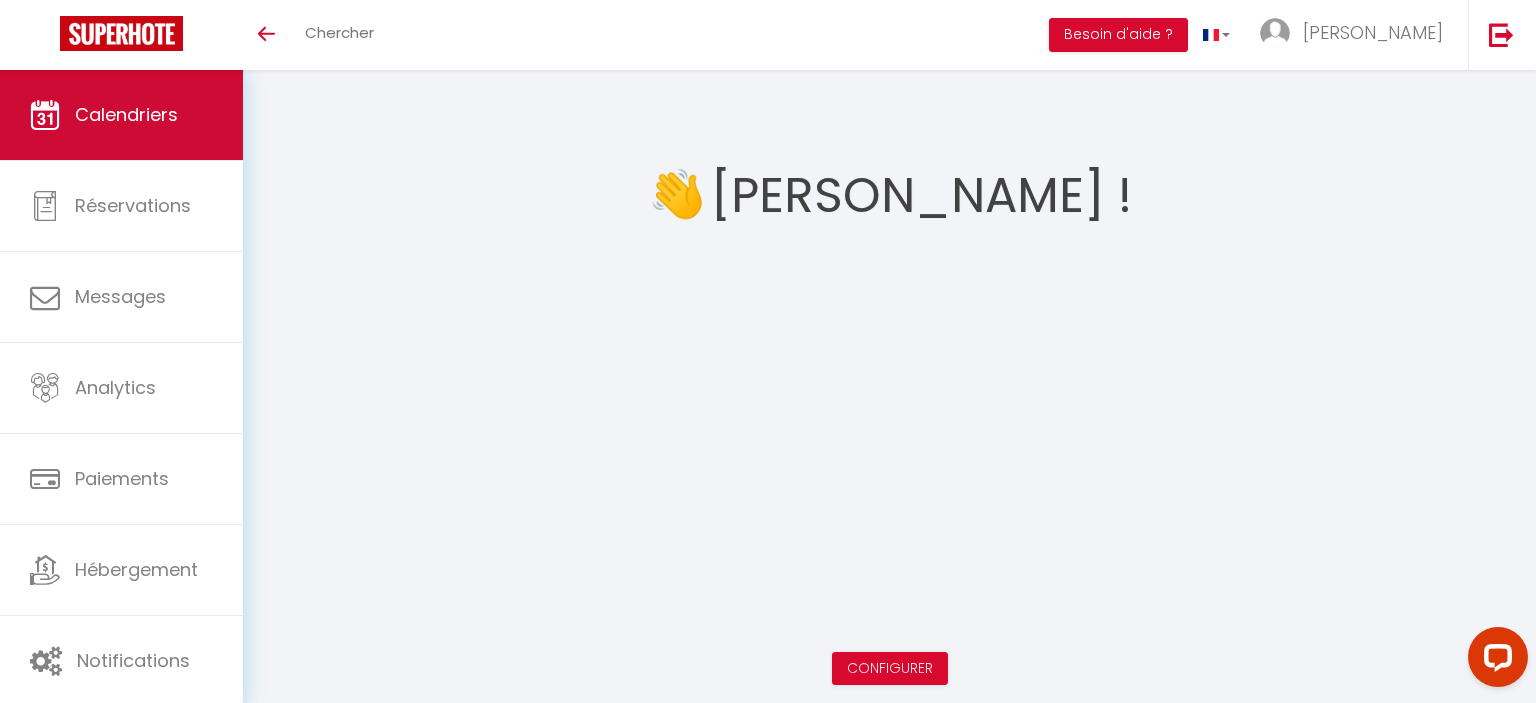 click on "Calendriers" at bounding box center (126, 114) 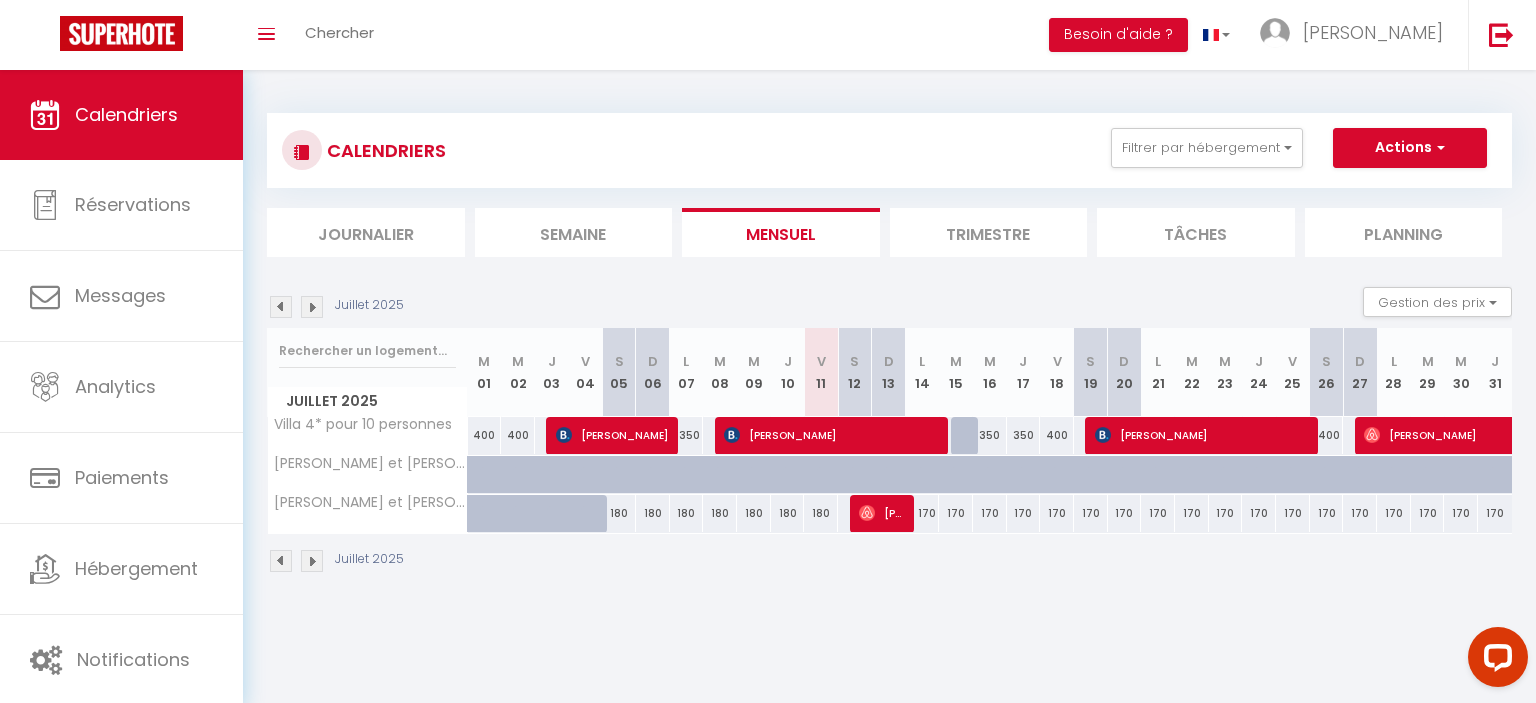 click at bounding box center [312, 561] 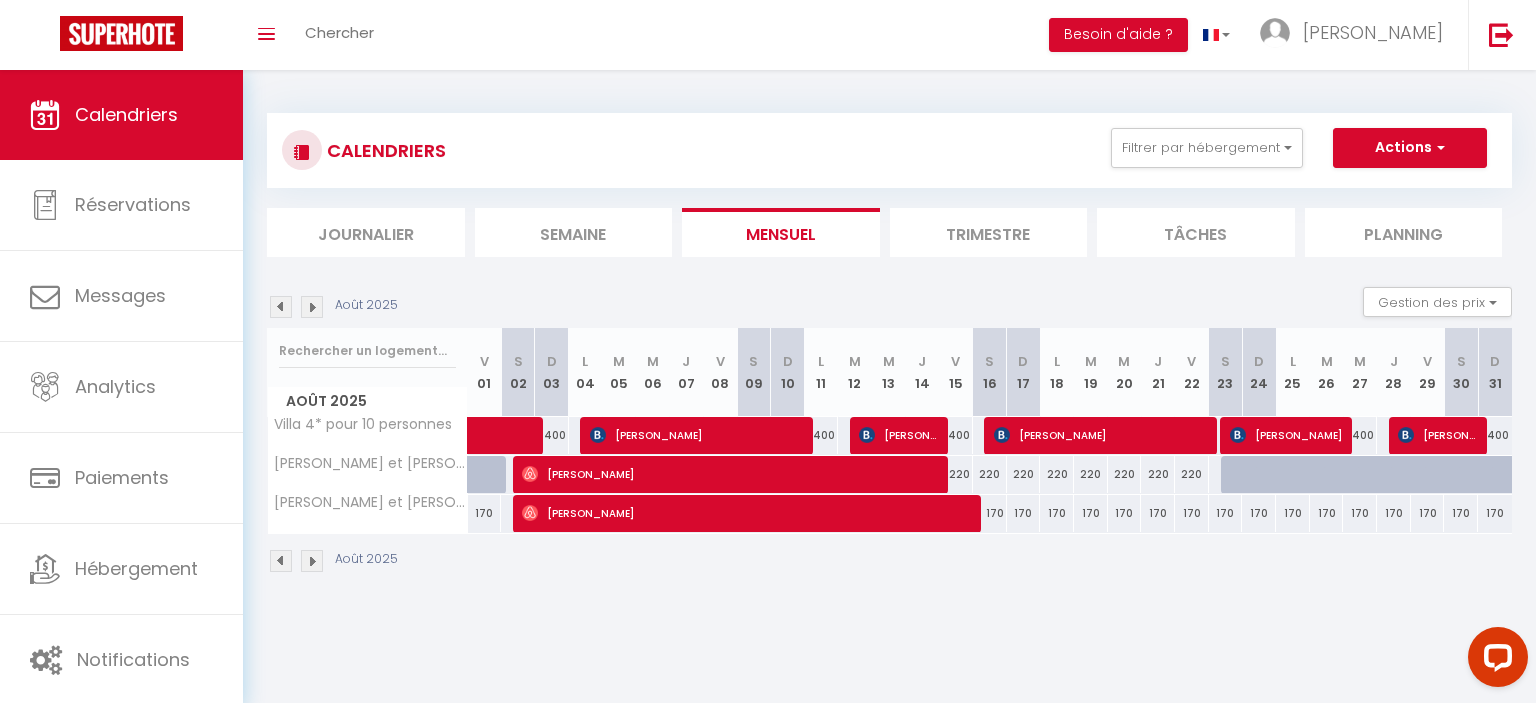 click on "[PERSON_NAME]" at bounding box center [731, 474] 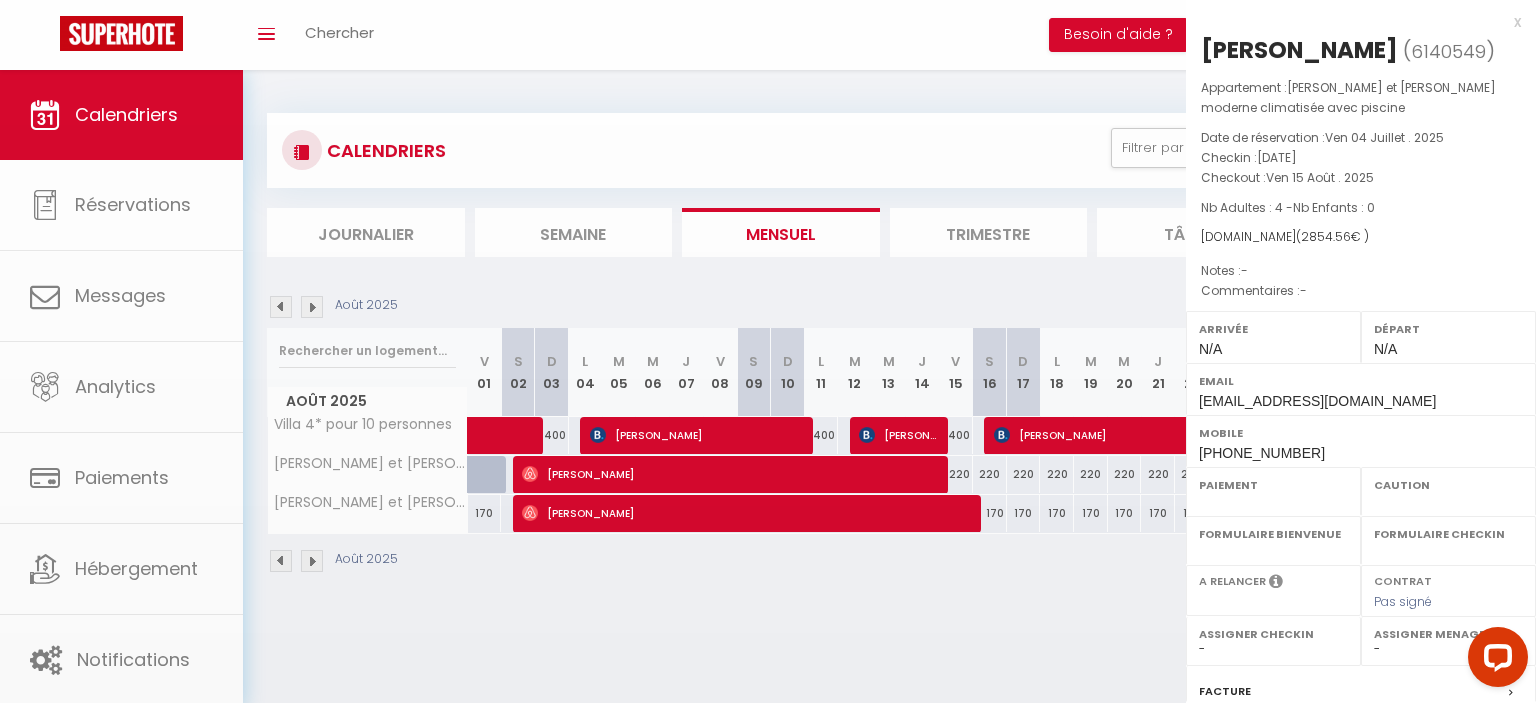 select on "OK" 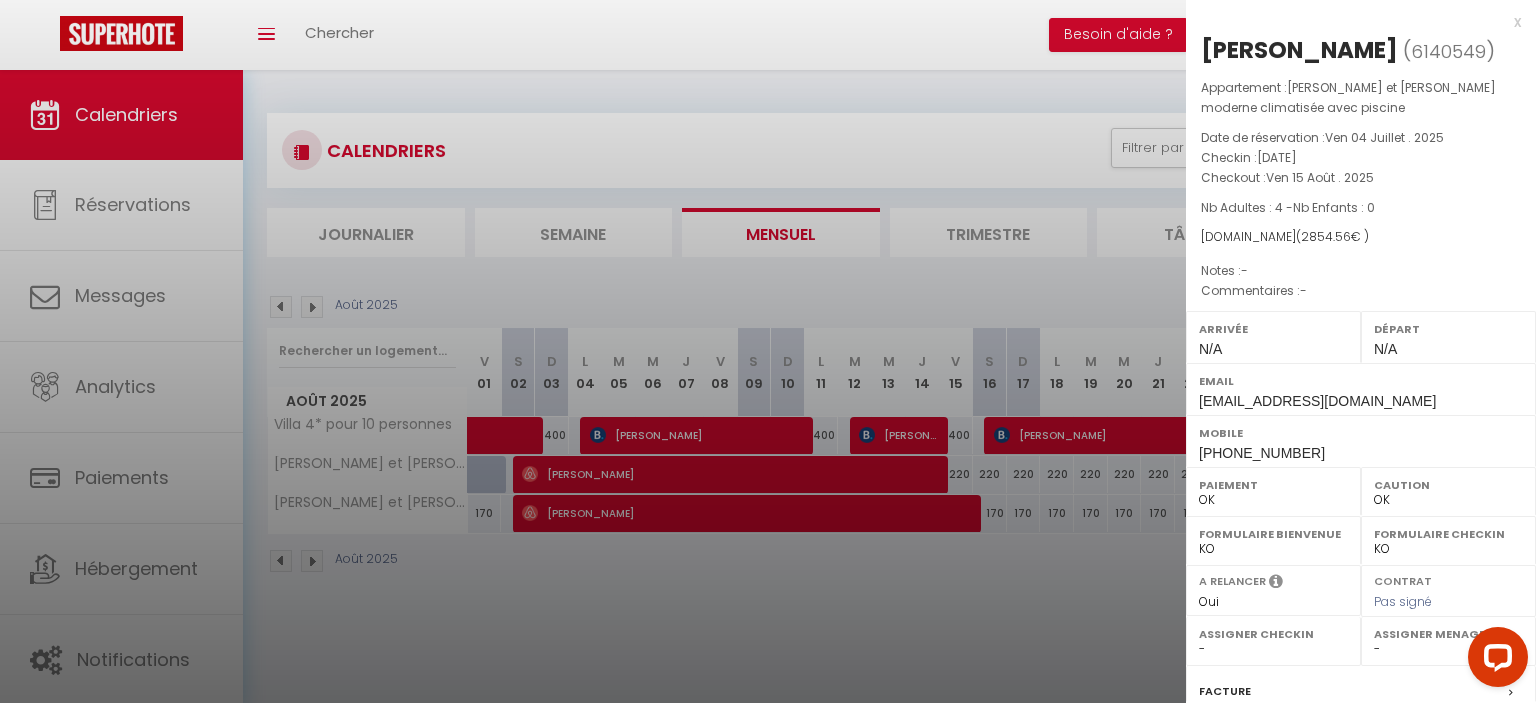 click at bounding box center [768, 351] 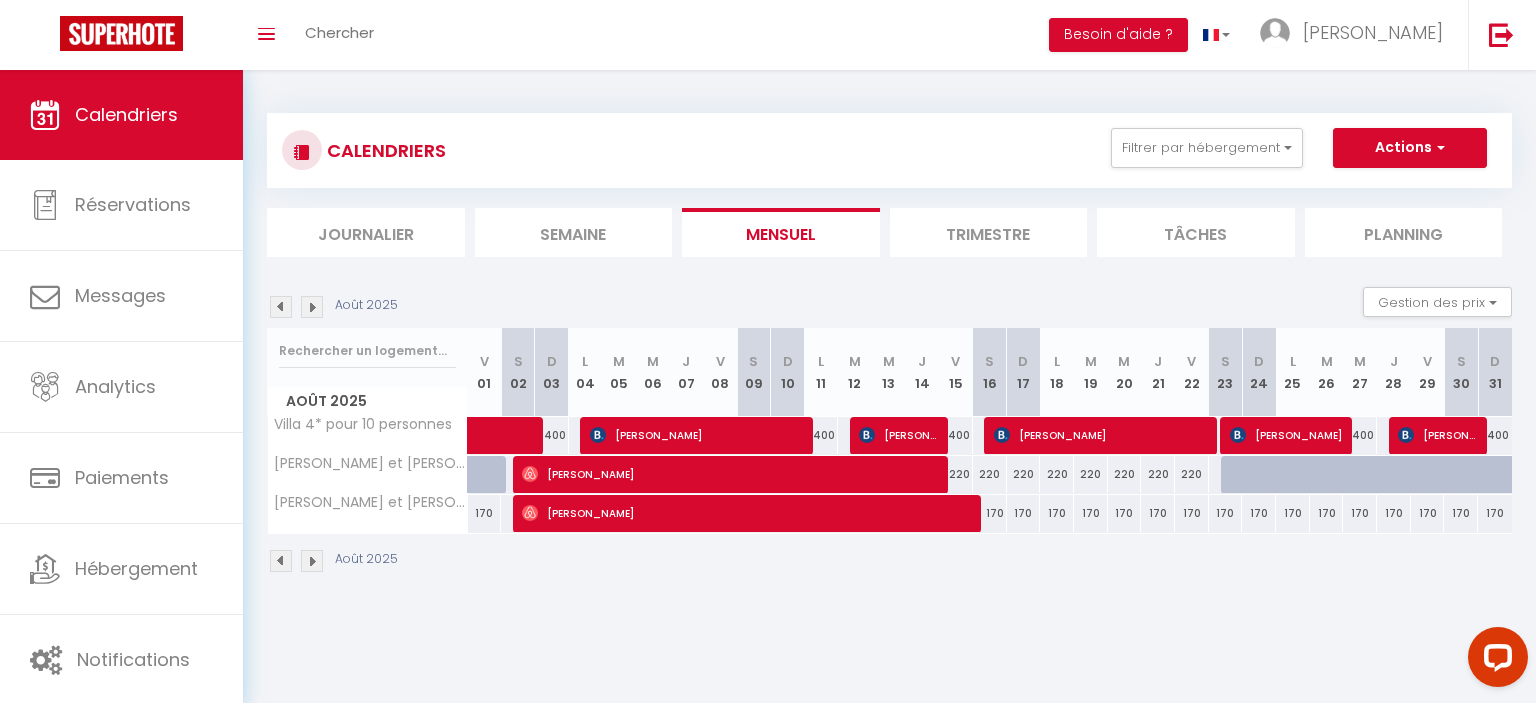 click at bounding box center (281, 561) 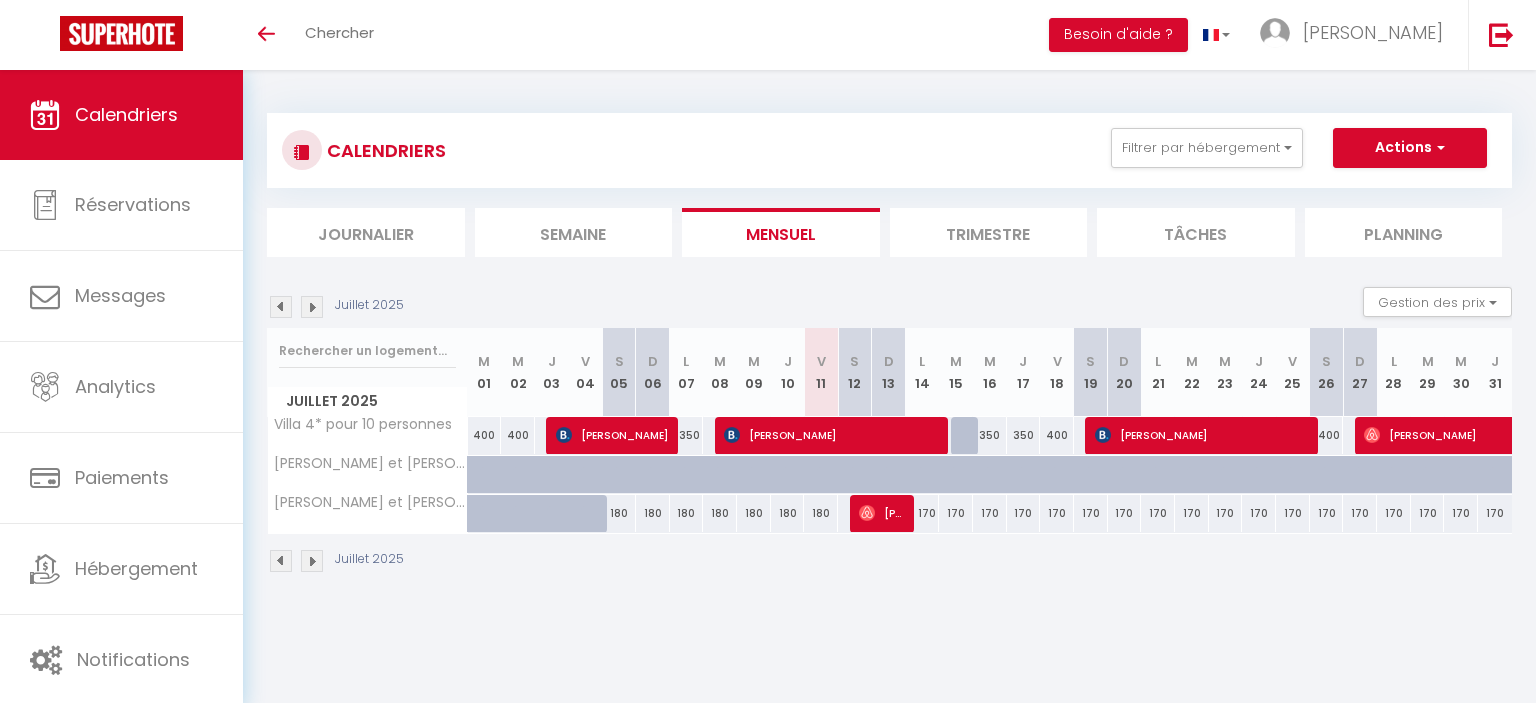 scroll, scrollTop: 0, scrollLeft: 0, axis: both 